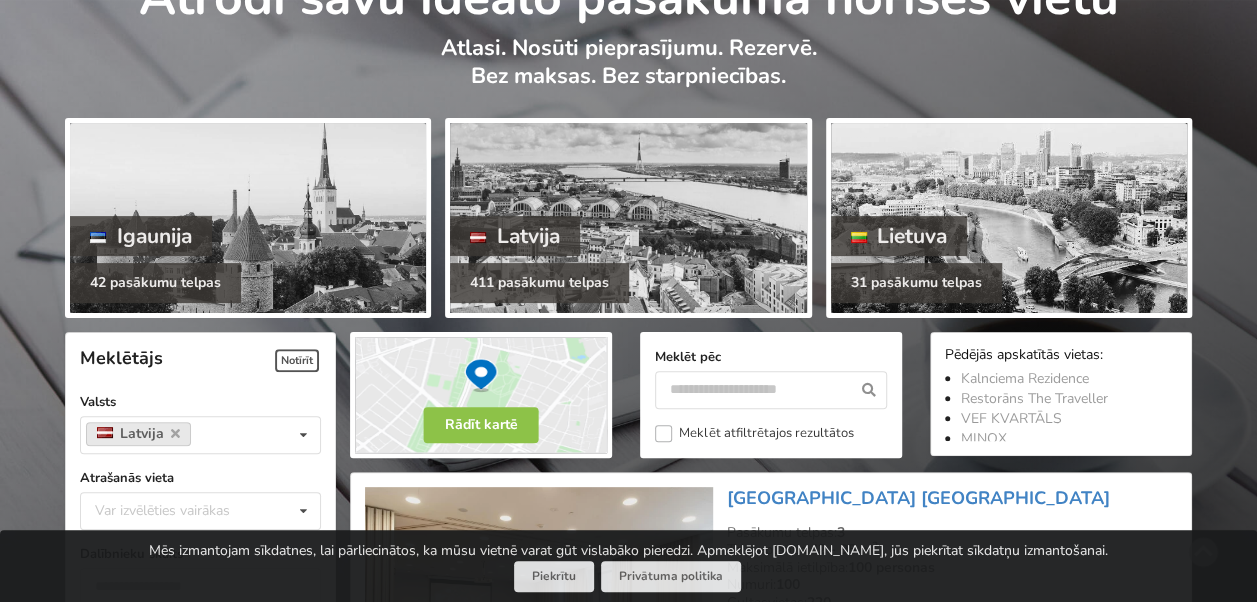 scroll, scrollTop: 300, scrollLeft: 0, axis: vertical 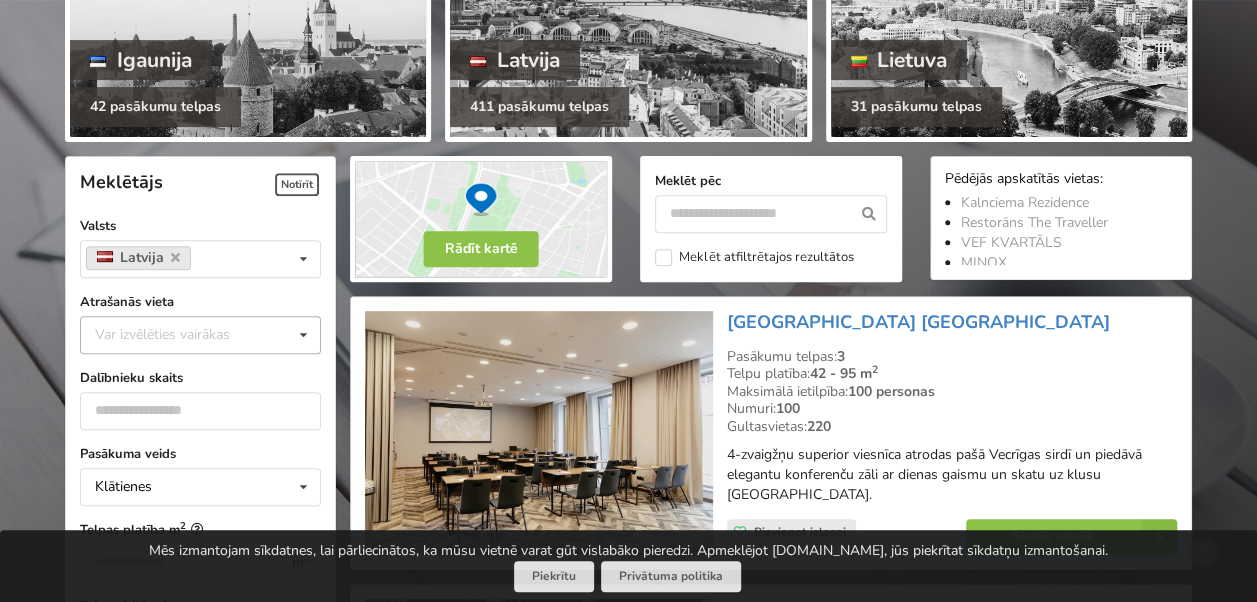 click on "Var izvēlēties vairākas" at bounding box center (182, 334) 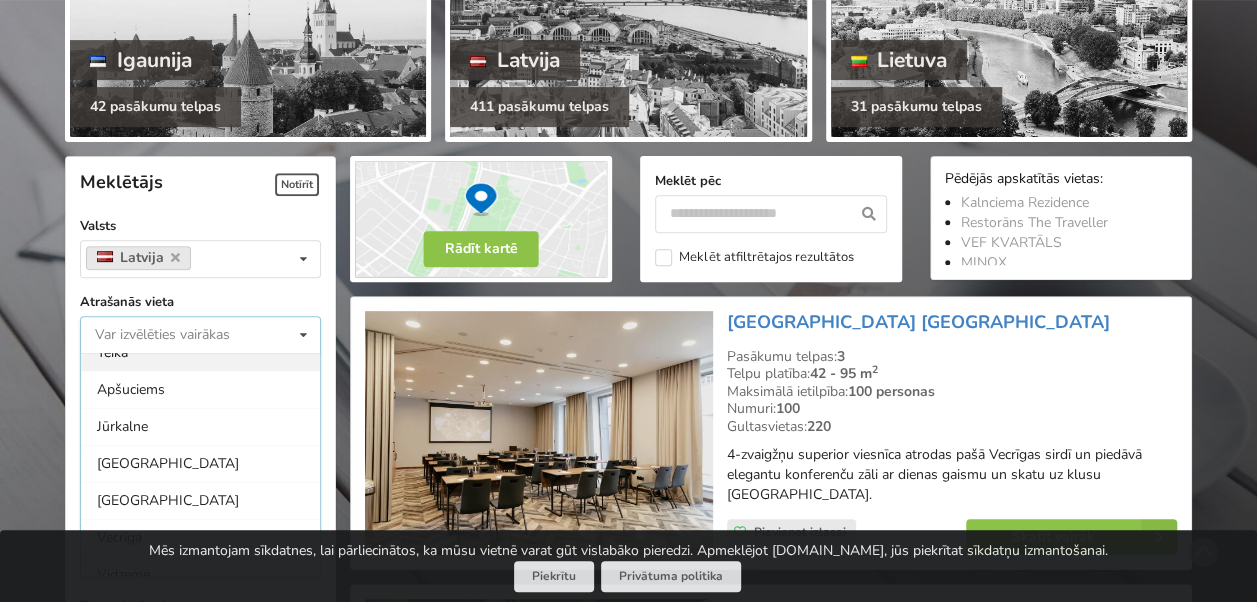 scroll, scrollTop: 100, scrollLeft: 0, axis: vertical 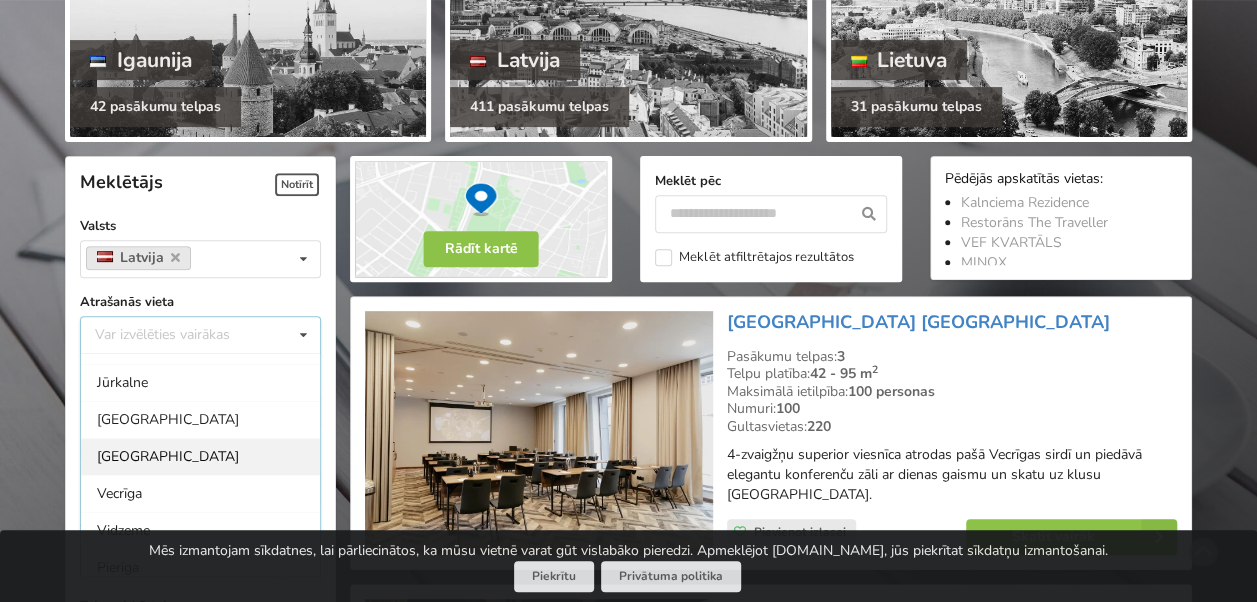 click on "[GEOGRAPHIC_DATA]" at bounding box center [200, 456] 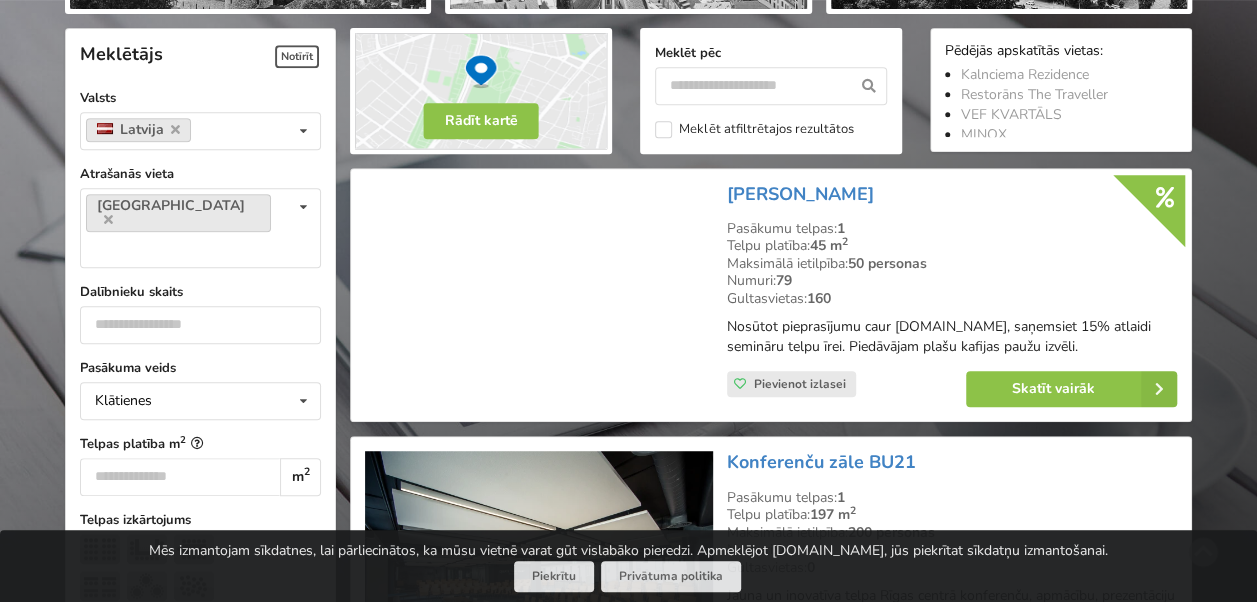 scroll, scrollTop: 448, scrollLeft: 0, axis: vertical 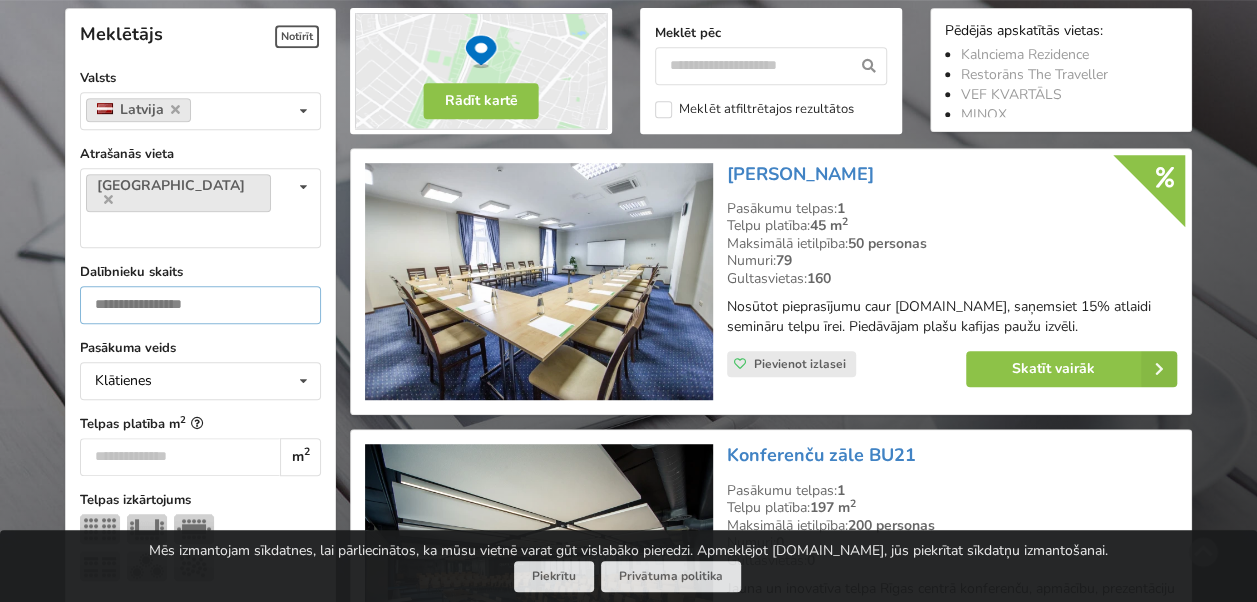 click at bounding box center (200, 305) 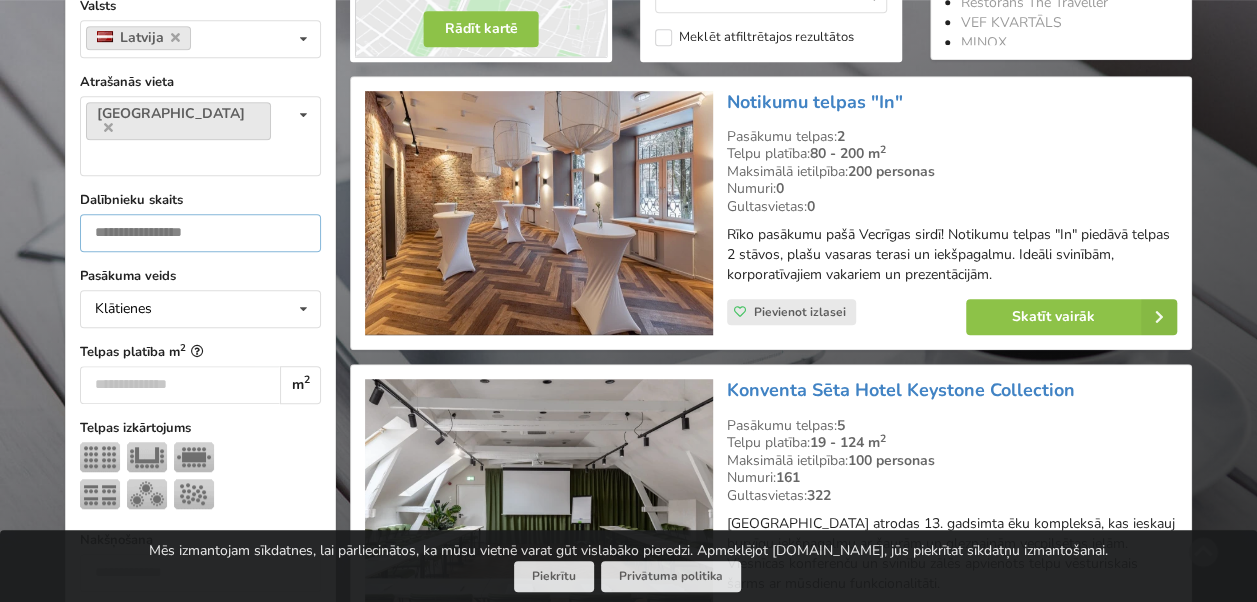 scroll, scrollTop: 548, scrollLeft: 0, axis: vertical 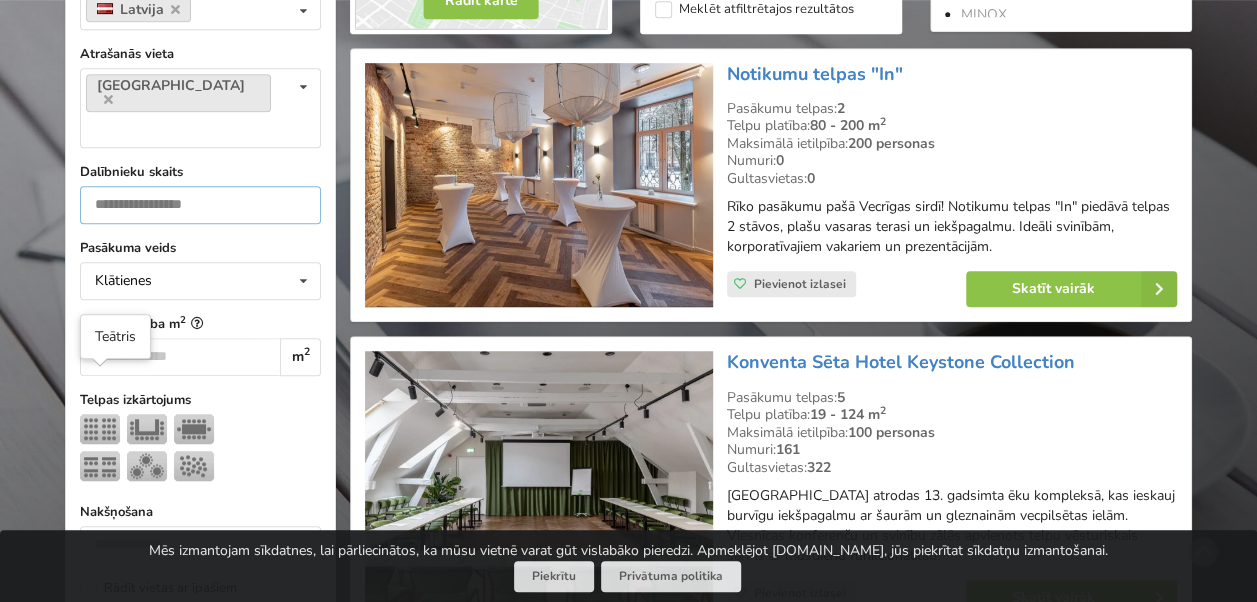 type on "**" 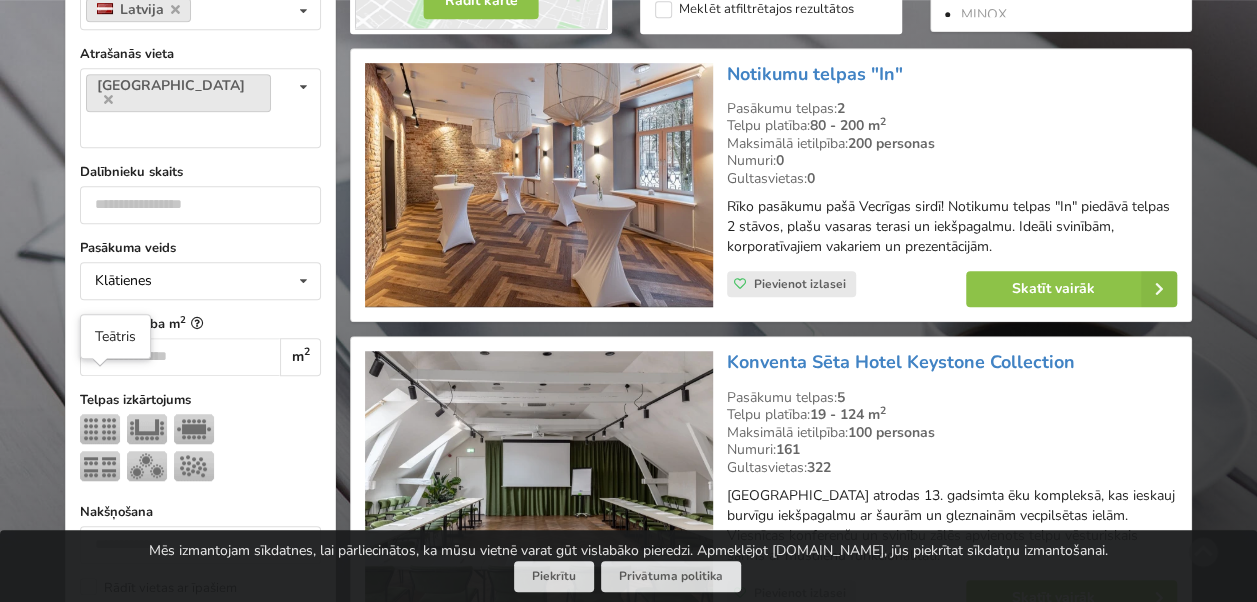 click at bounding box center (100, 429) 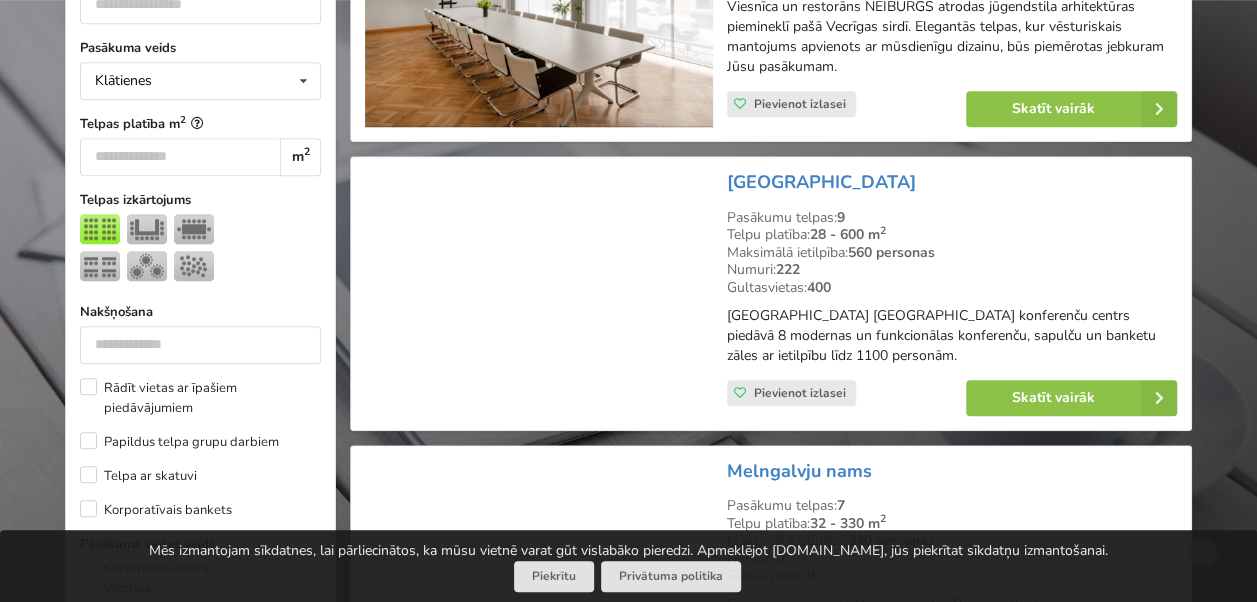 scroll, scrollTop: 848, scrollLeft: 0, axis: vertical 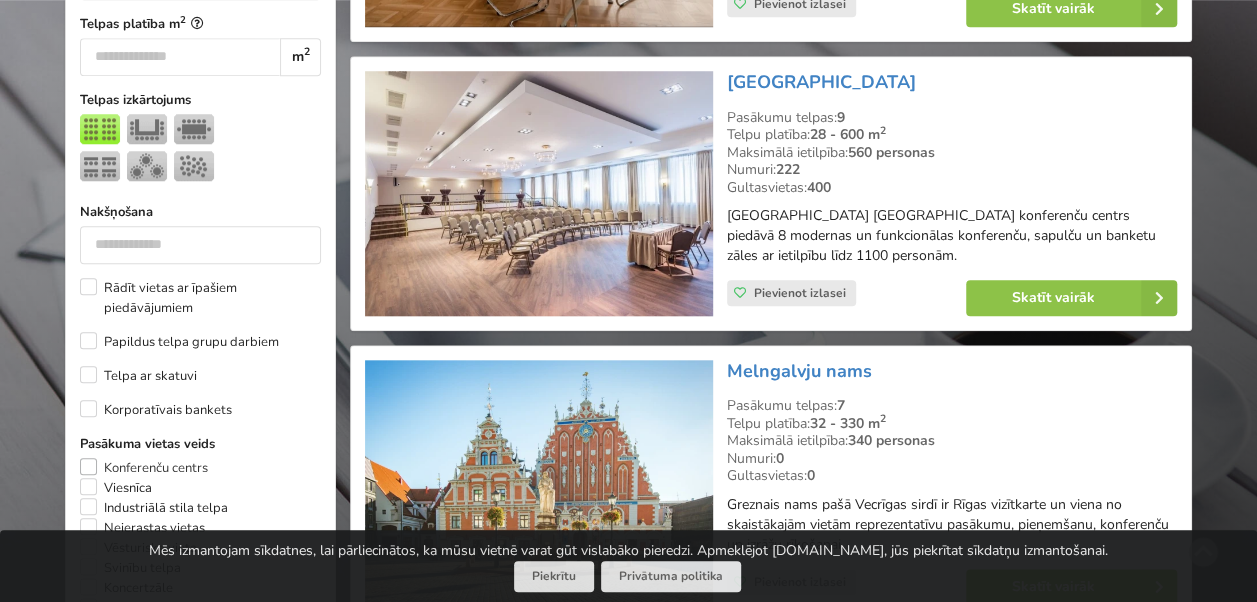click on "Konferenču centrs" at bounding box center [144, 468] 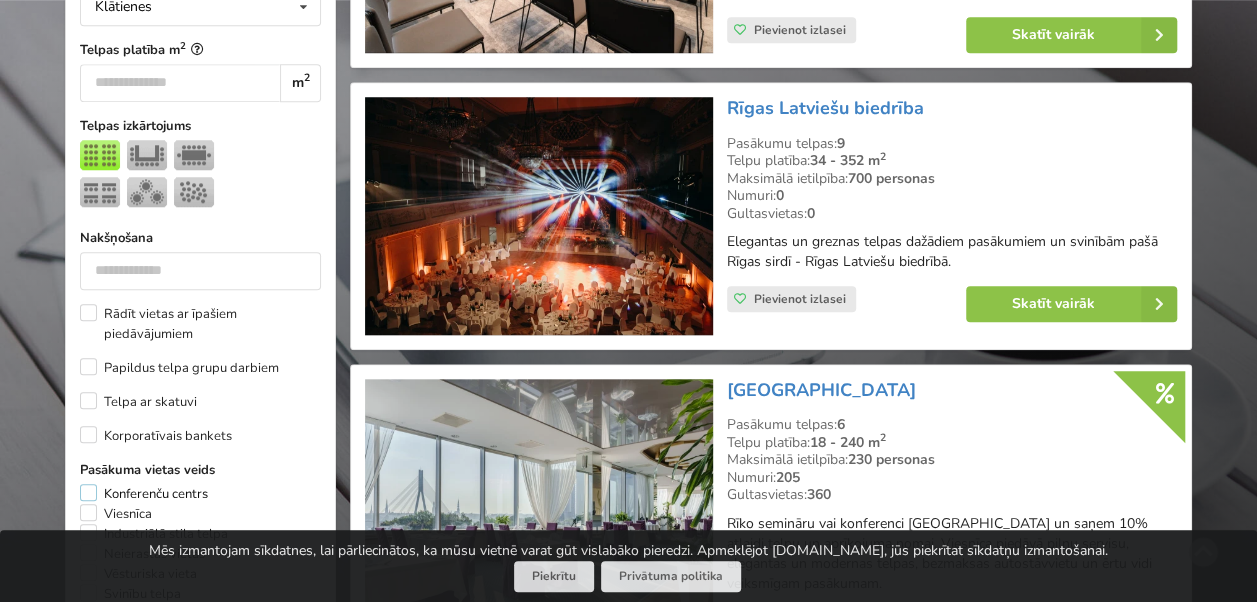 scroll, scrollTop: 1048, scrollLeft: 0, axis: vertical 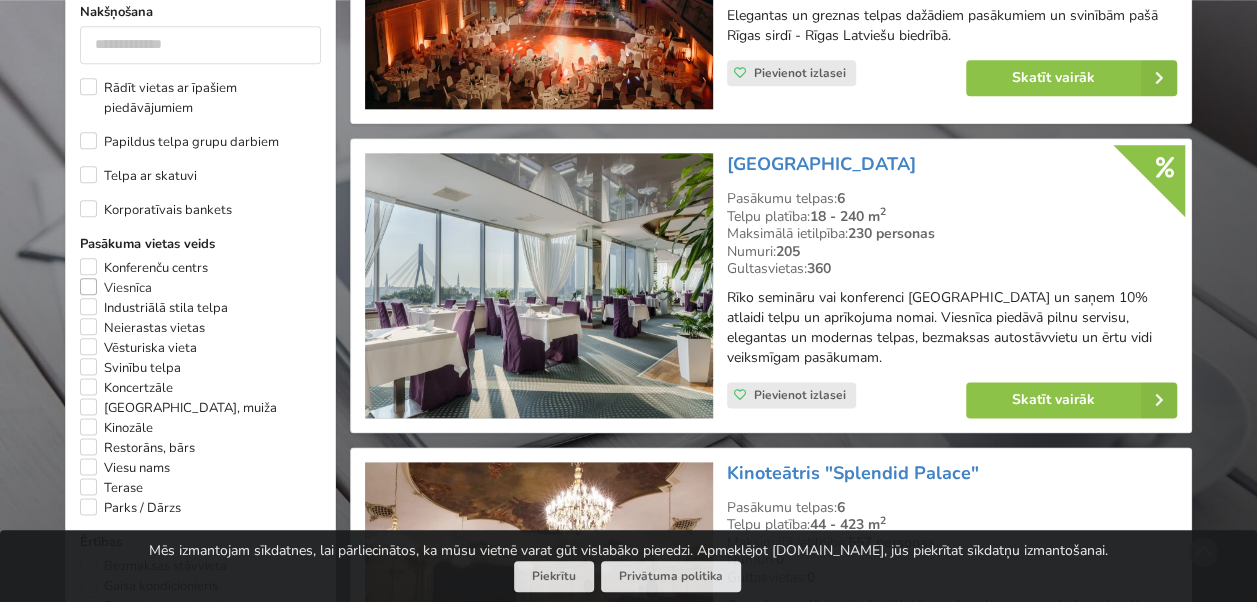 click on "Viesnīca" at bounding box center (116, 288) 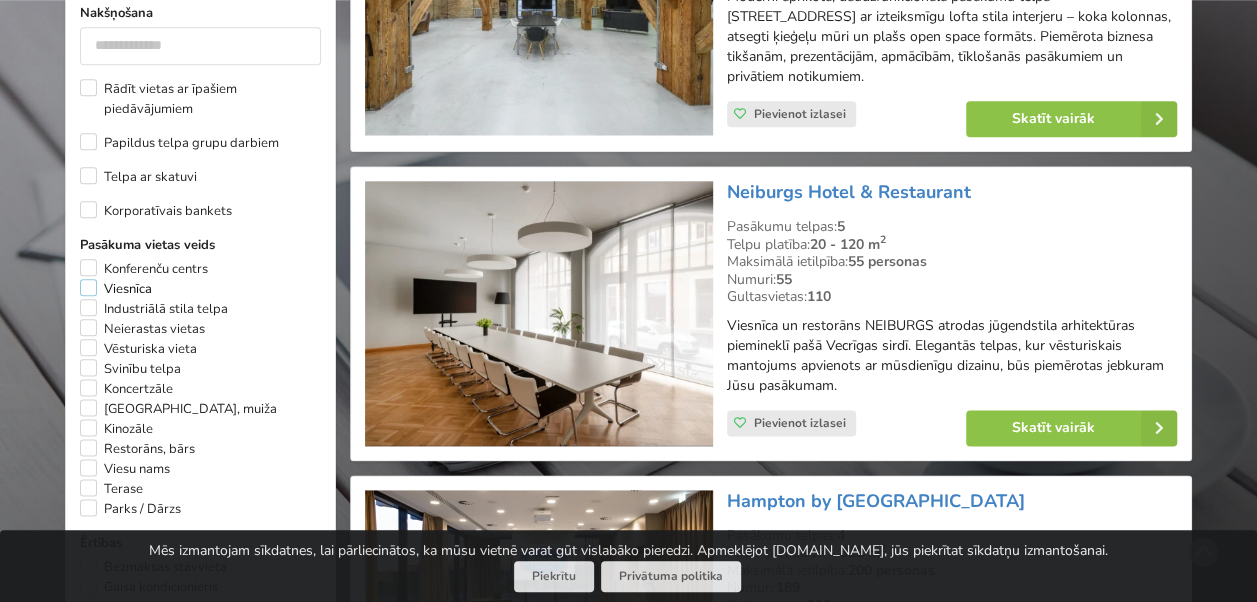 scroll, scrollTop: 1048, scrollLeft: 0, axis: vertical 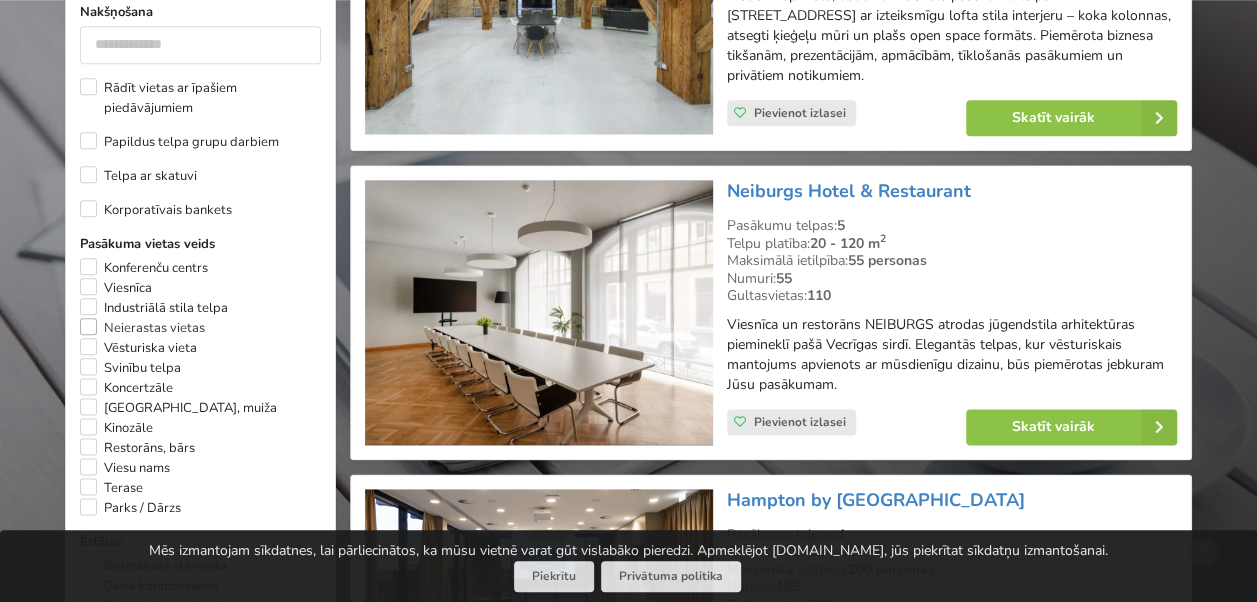 click on "Neierastas vietas" at bounding box center [142, 328] 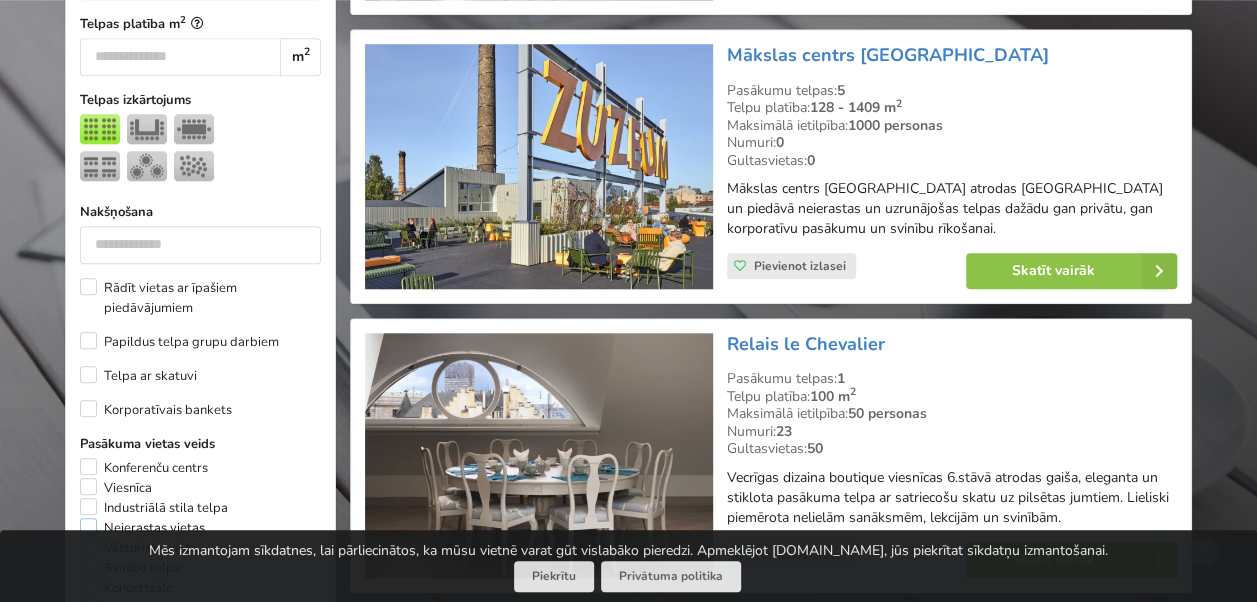 scroll, scrollTop: 1148, scrollLeft: 0, axis: vertical 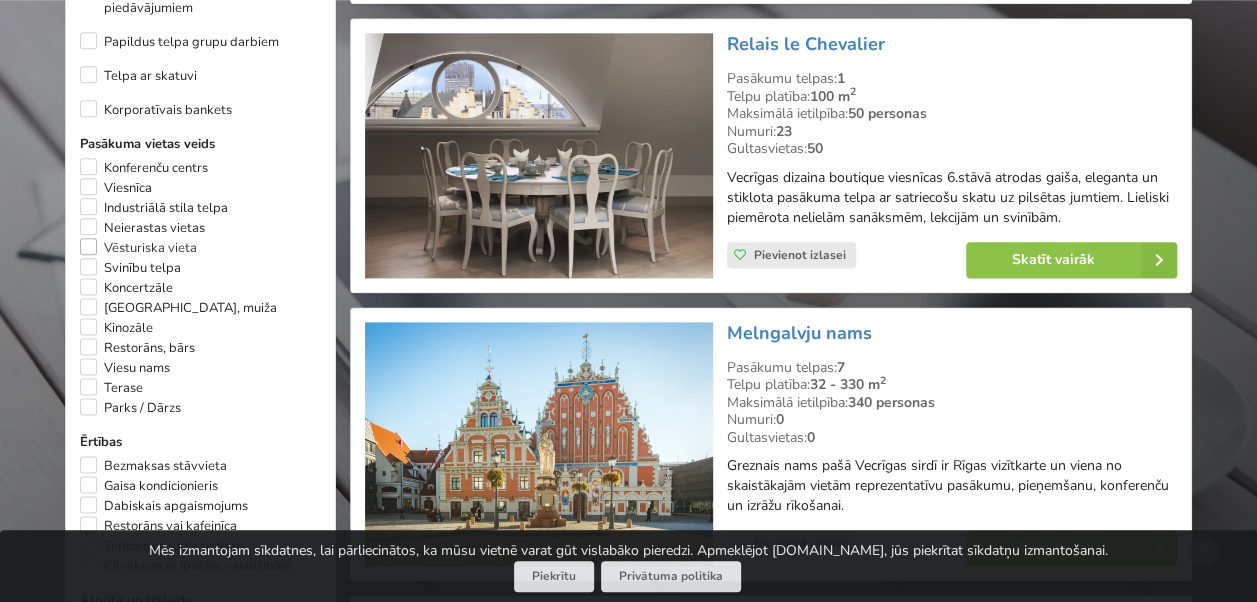 click on "Vēsturiska vieta" at bounding box center (138, 248) 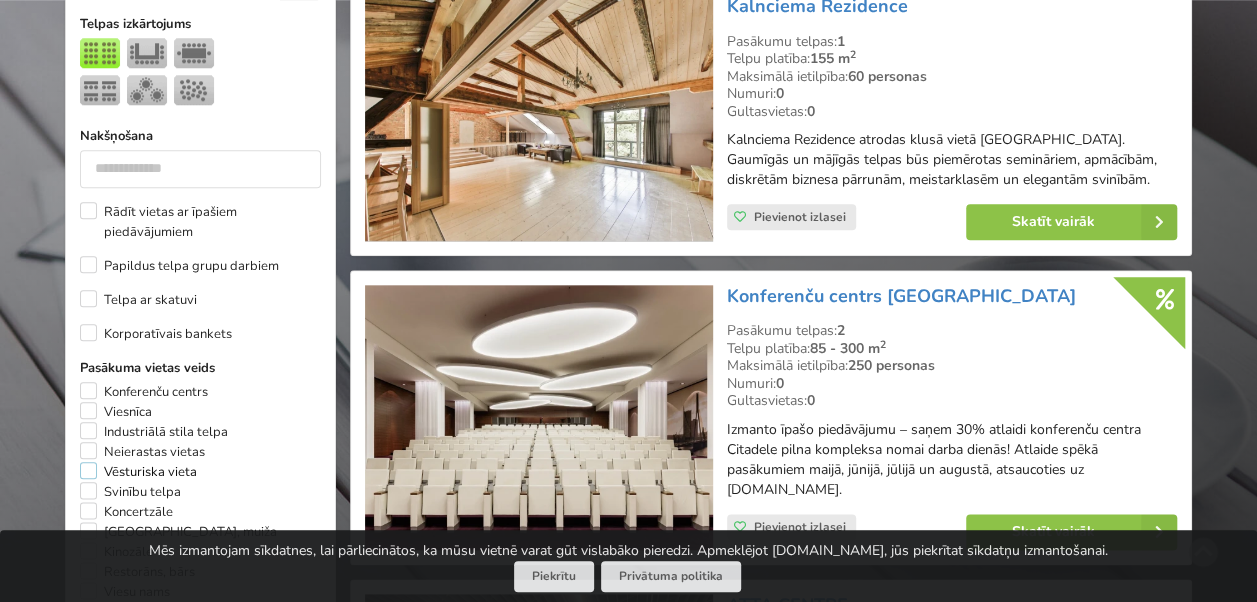scroll, scrollTop: 1148, scrollLeft: 0, axis: vertical 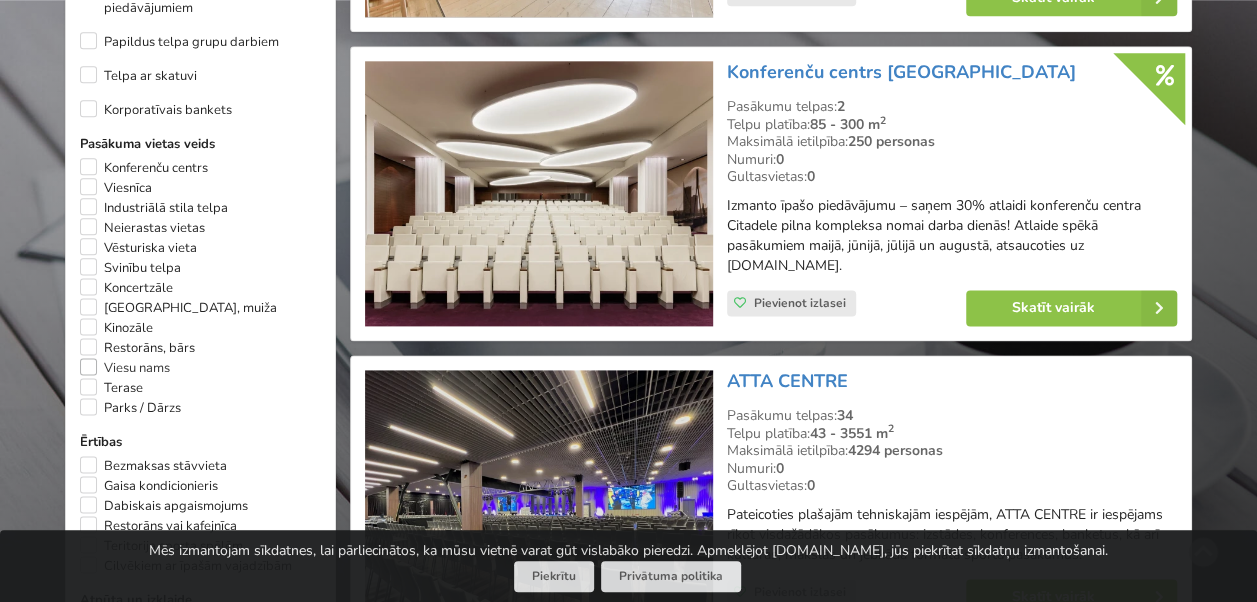click on "Viesu nams" at bounding box center (125, 368) 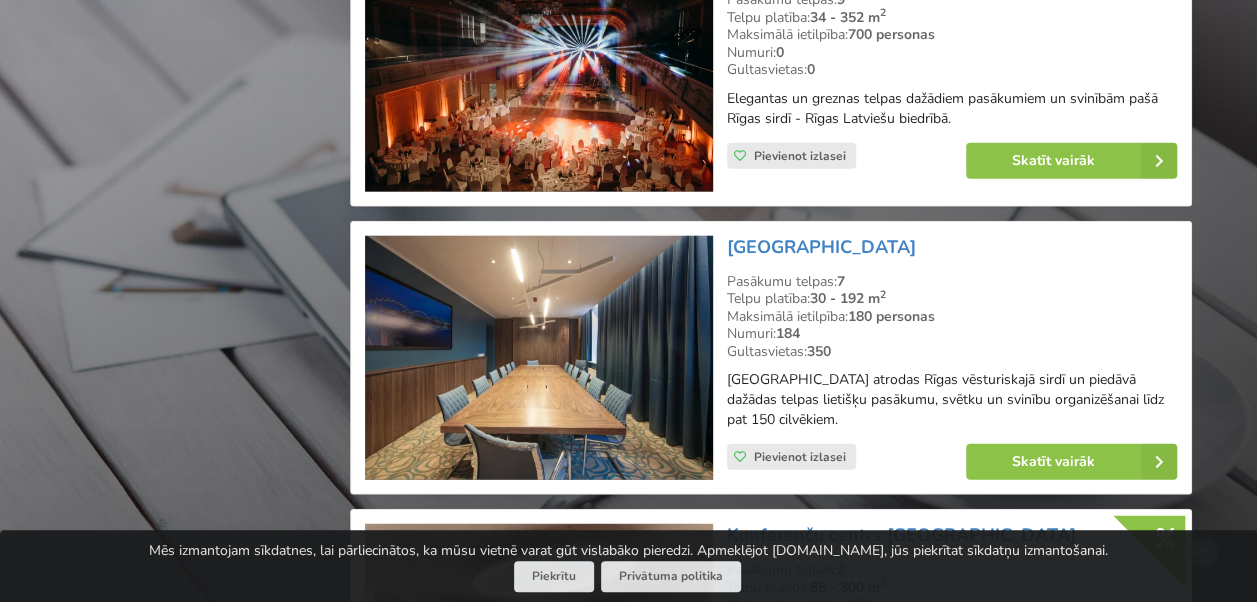 scroll, scrollTop: 2348, scrollLeft: 0, axis: vertical 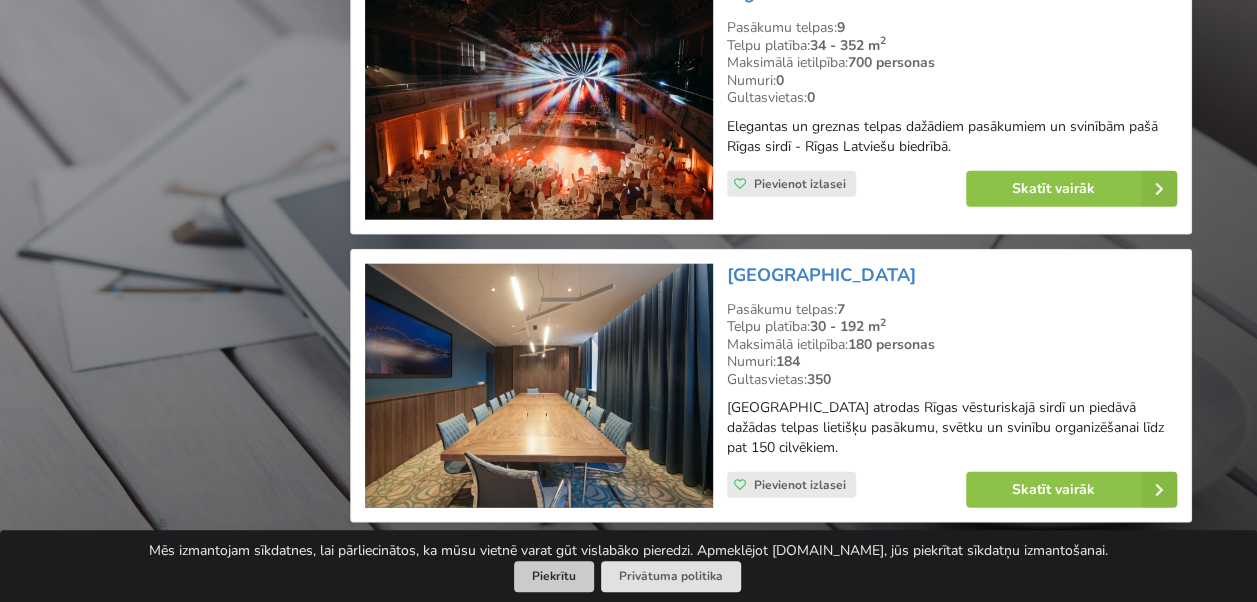 click on "Piekrītu" at bounding box center (554, 576) 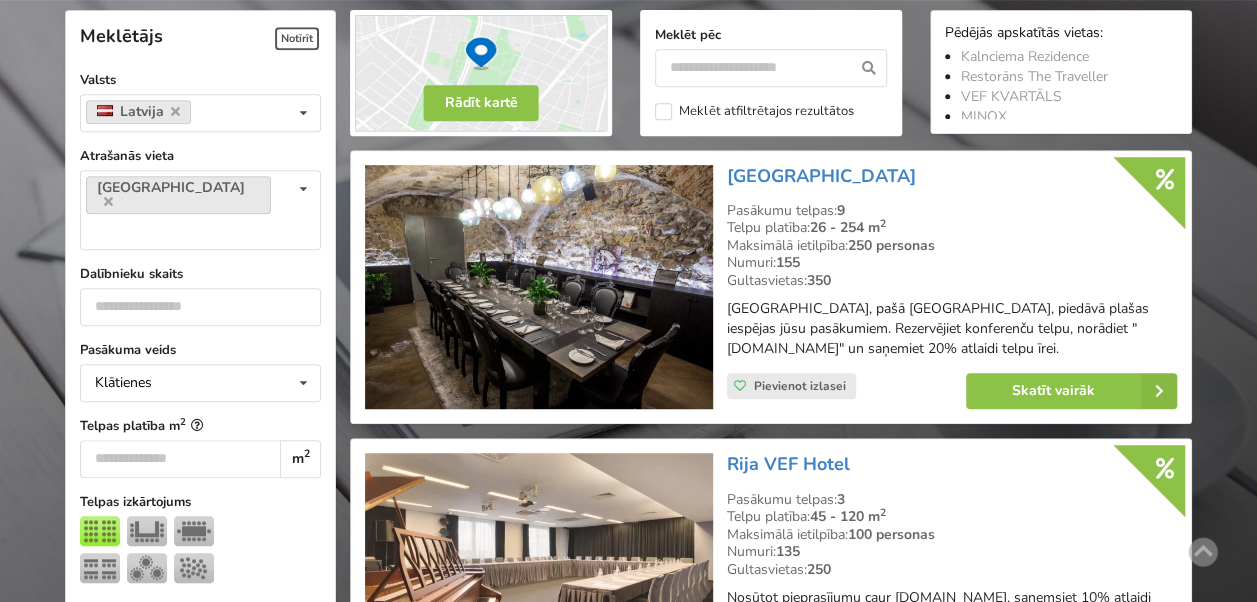 scroll, scrollTop: 448, scrollLeft: 0, axis: vertical 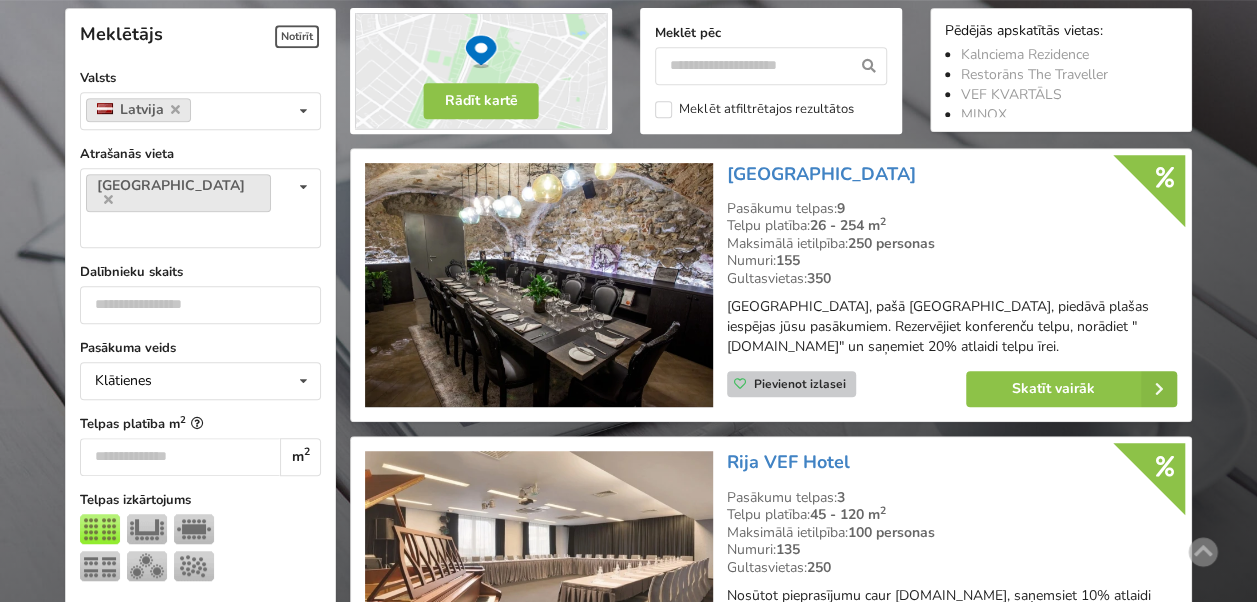 click on "Pievienot izlasei" at bounding box center [800, 384] 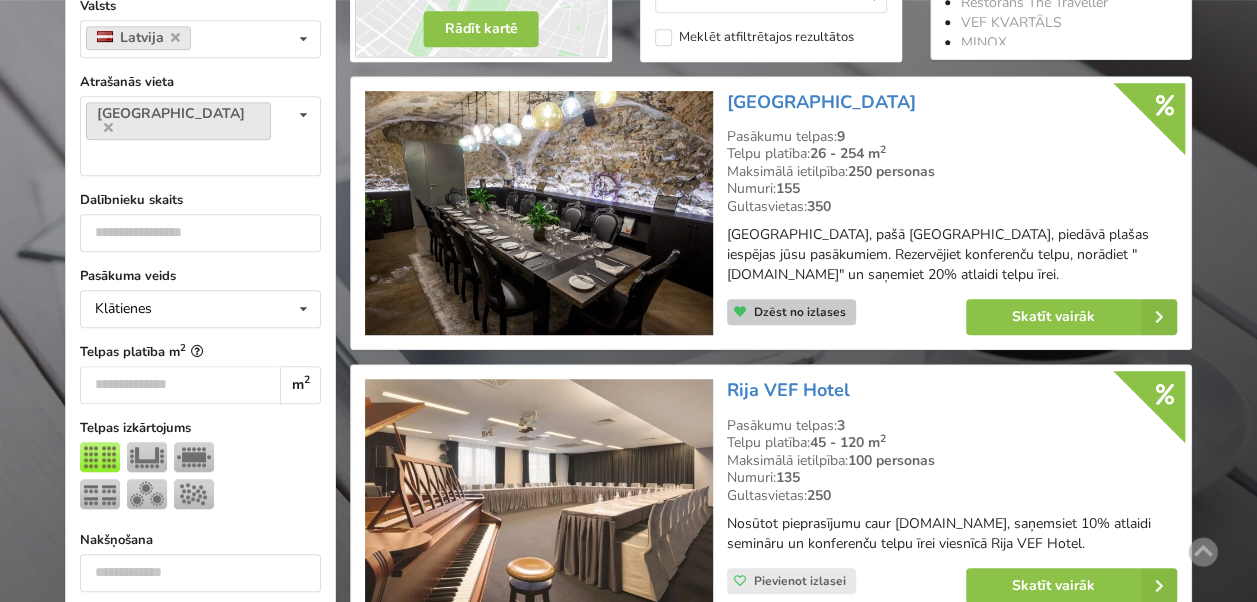 scroll, scrollTop: 648, scrollLeft: 0, axis: vertical 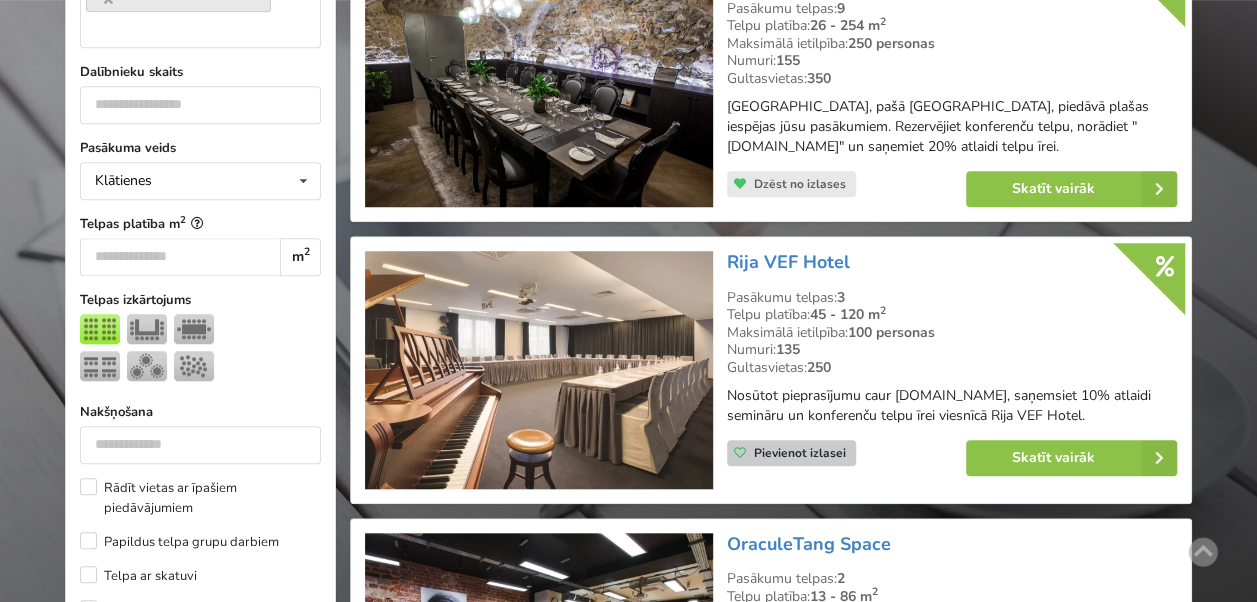click on "Pievienot izlasei" at bounding box center [800, 453] 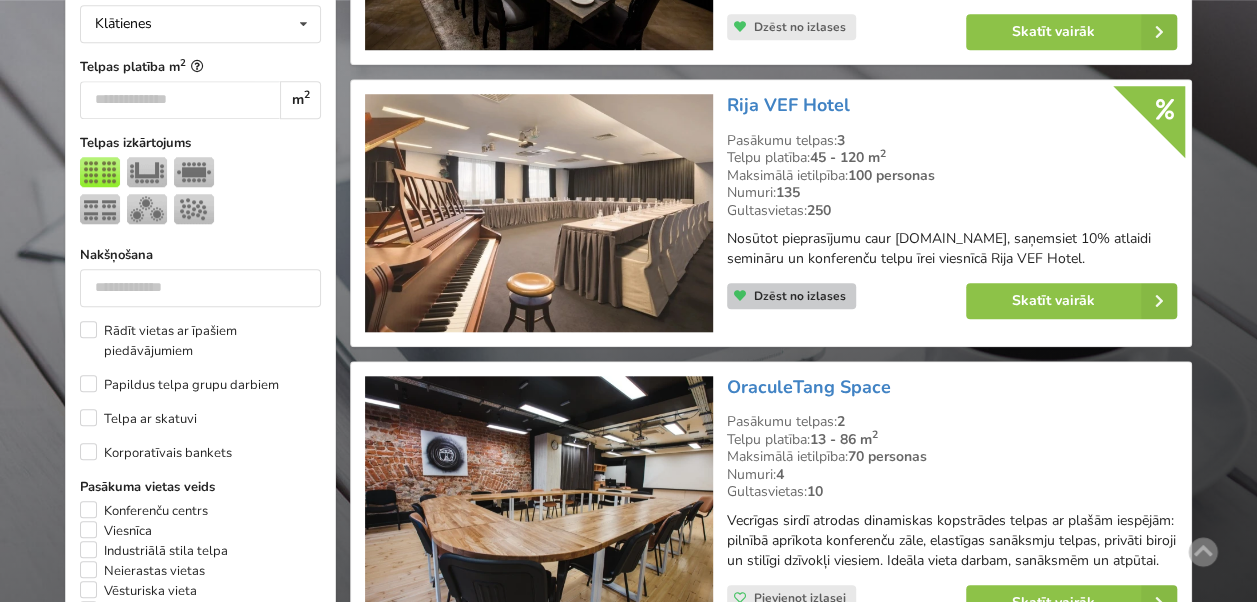 scroll, scrollTop: 948, scrollLeft: 0, axis: vertical 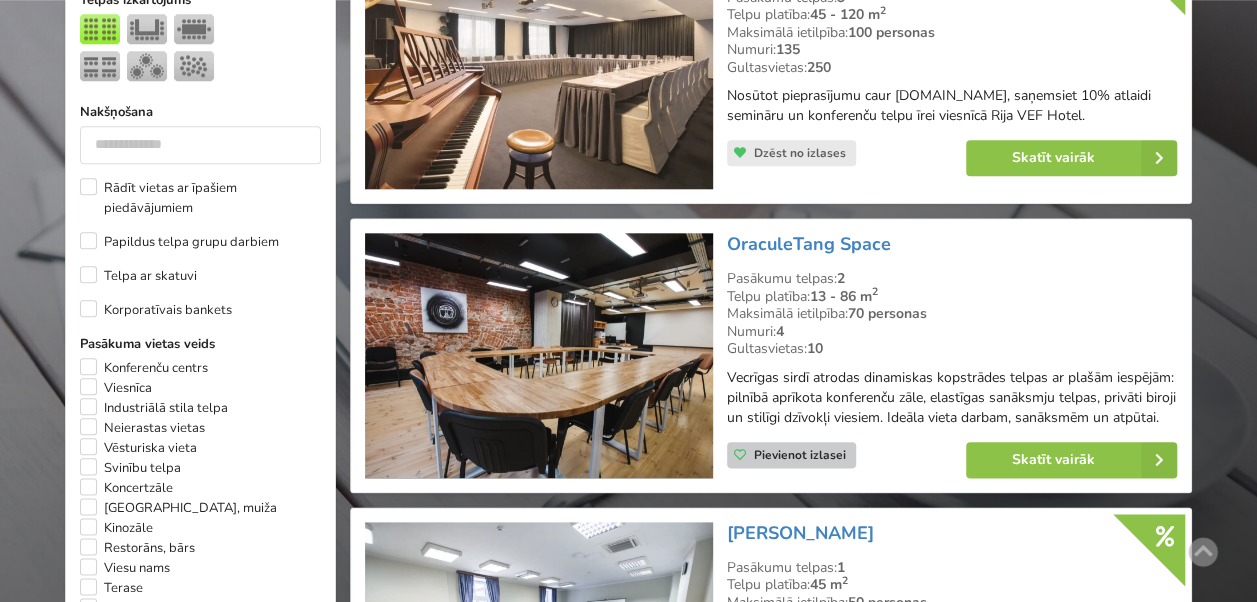 click on "Pievienot izlasei" at bounding box center (800, 455) 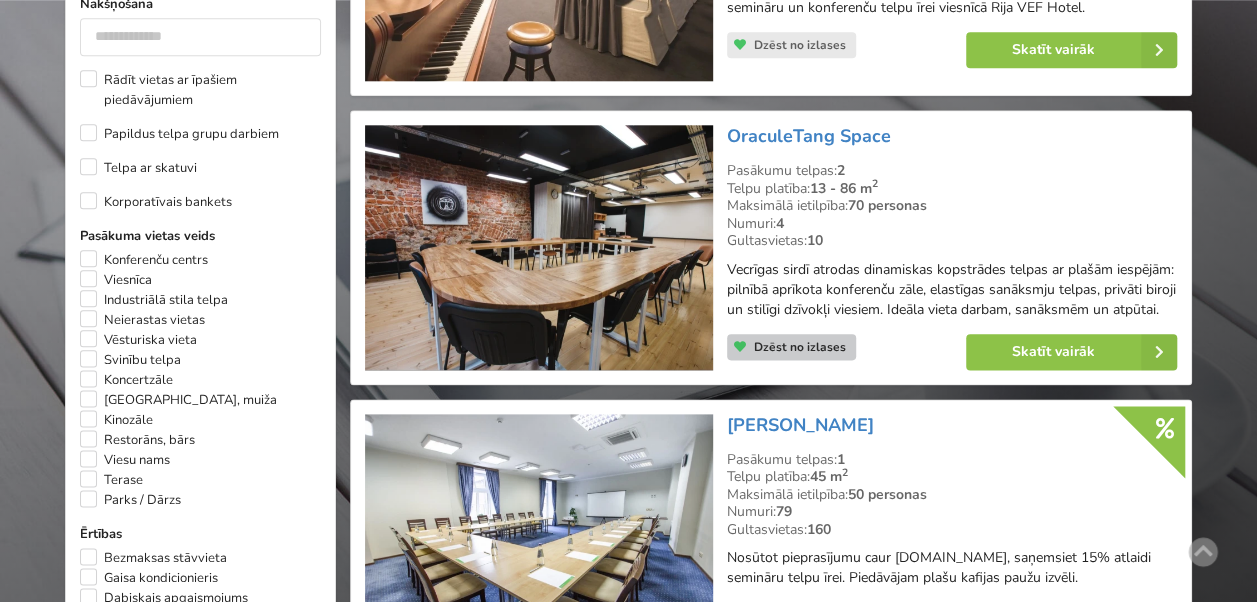 scroll, scrollTop: 1248, scrollLeft: 0, axis: vertical 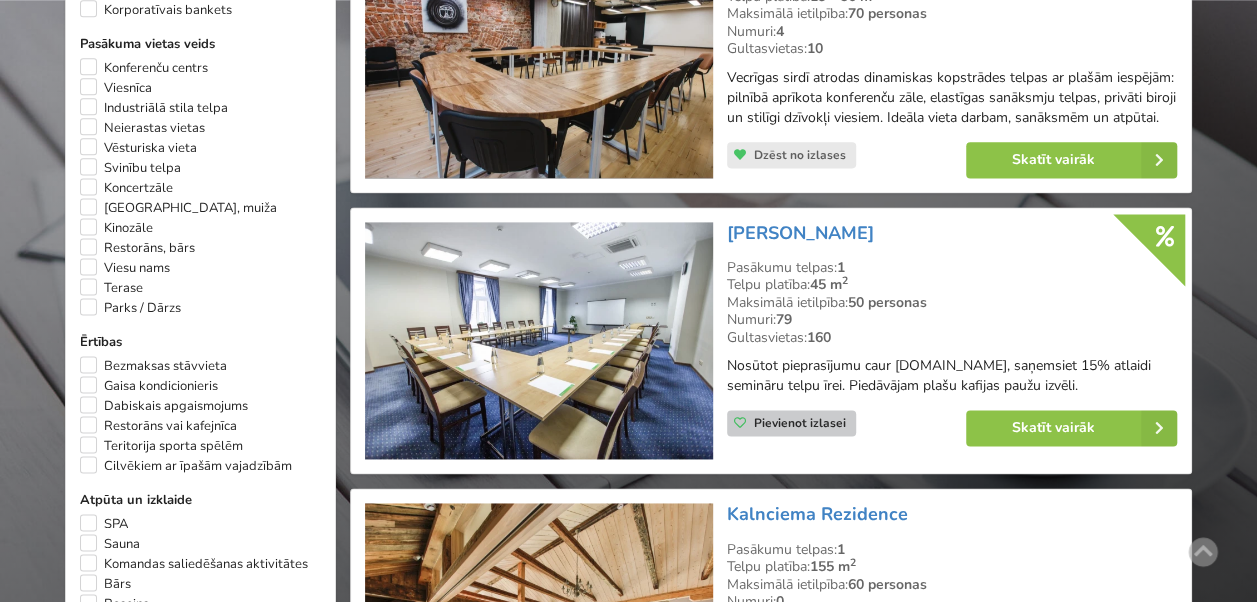click on "Pievienot izlasei" at bounding box center (792, 423) 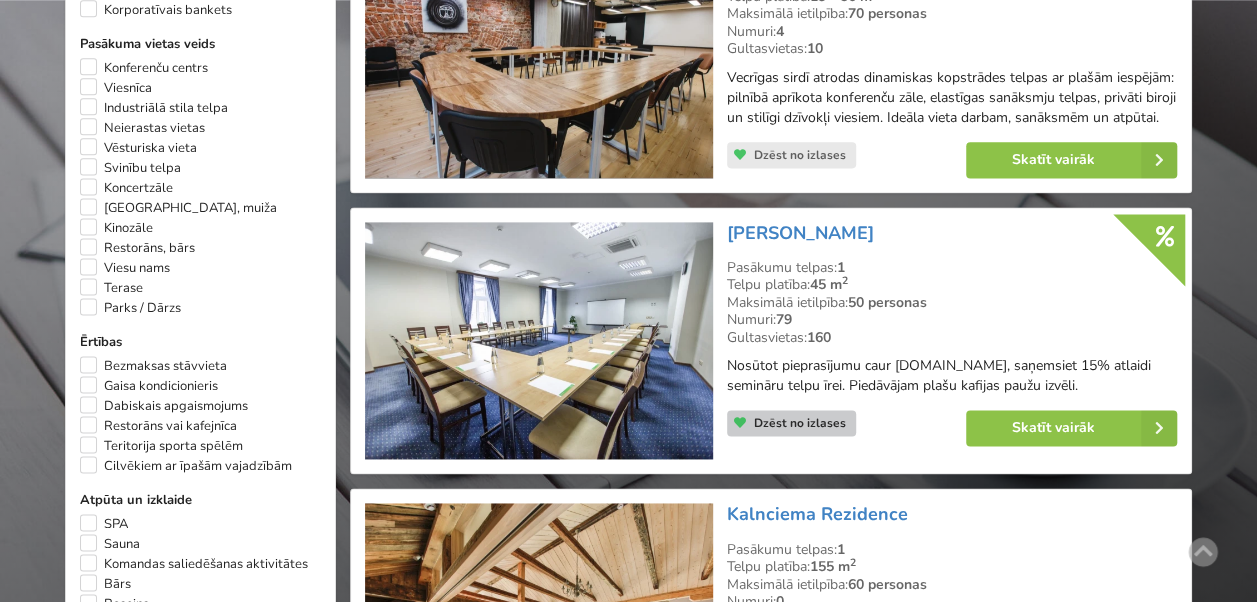 click on "Dzēst no izlases" at bounding box center [792, 423] 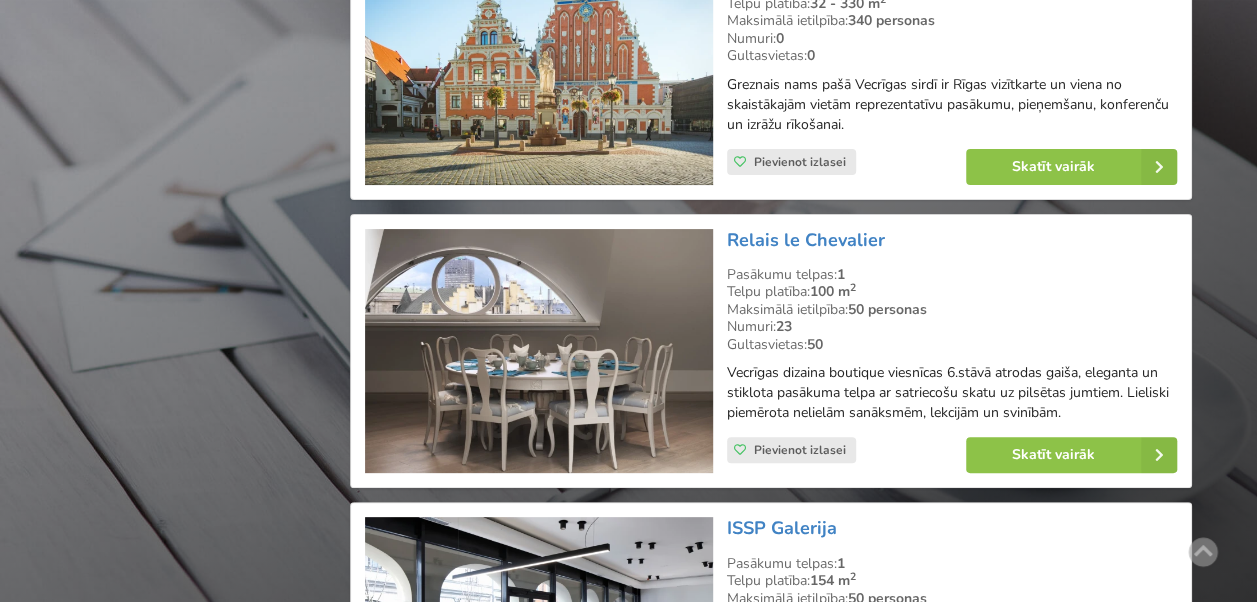 scroll, scrollTop: 3848, scrollLeft: 0, axis: vertical 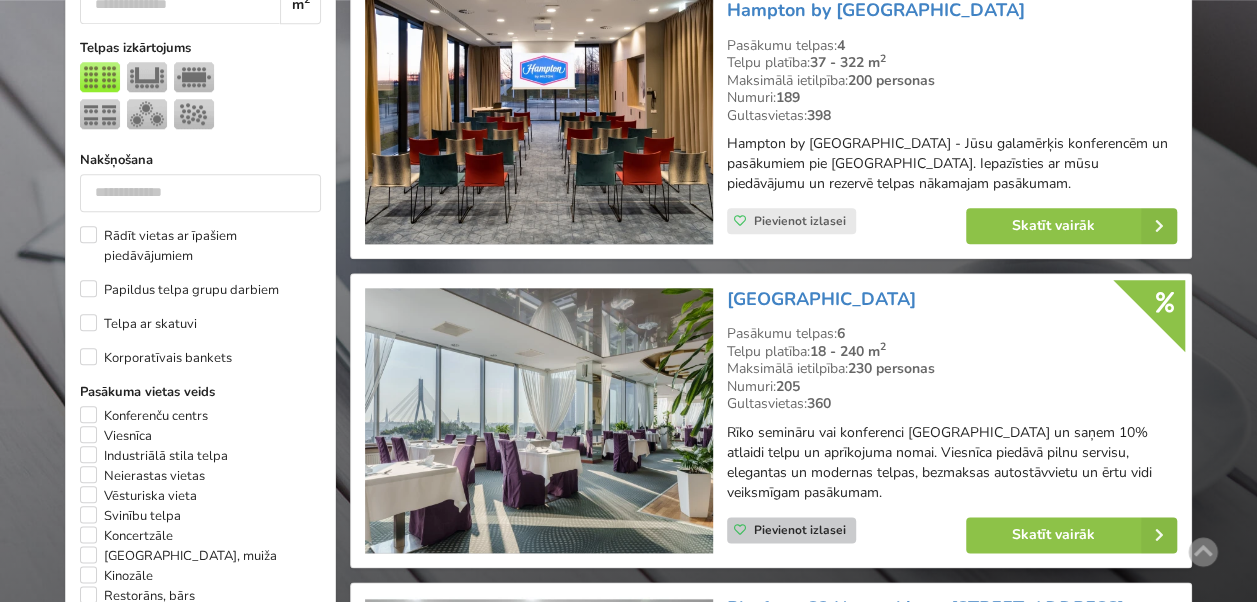 click on "Pievienot izlasei" at bounding box center (800, 530) 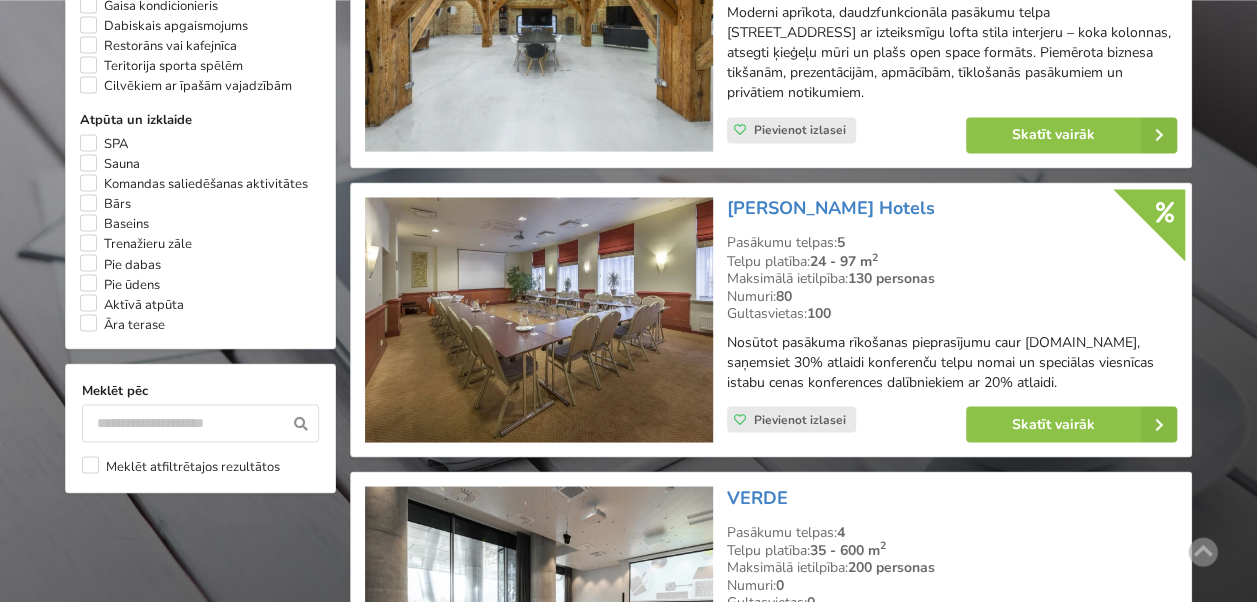 scroll, scrollTop: 1800, scrollLeft: 0, axis: vertical 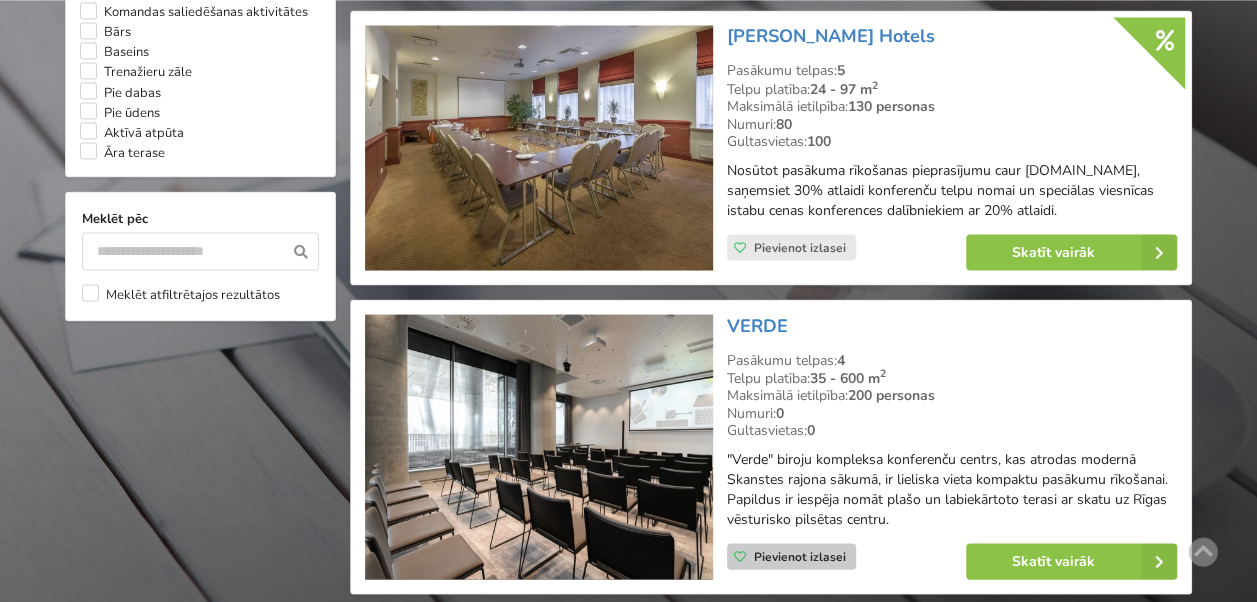 click on "Pievienot izlasei" at bounding box center [800, 556] 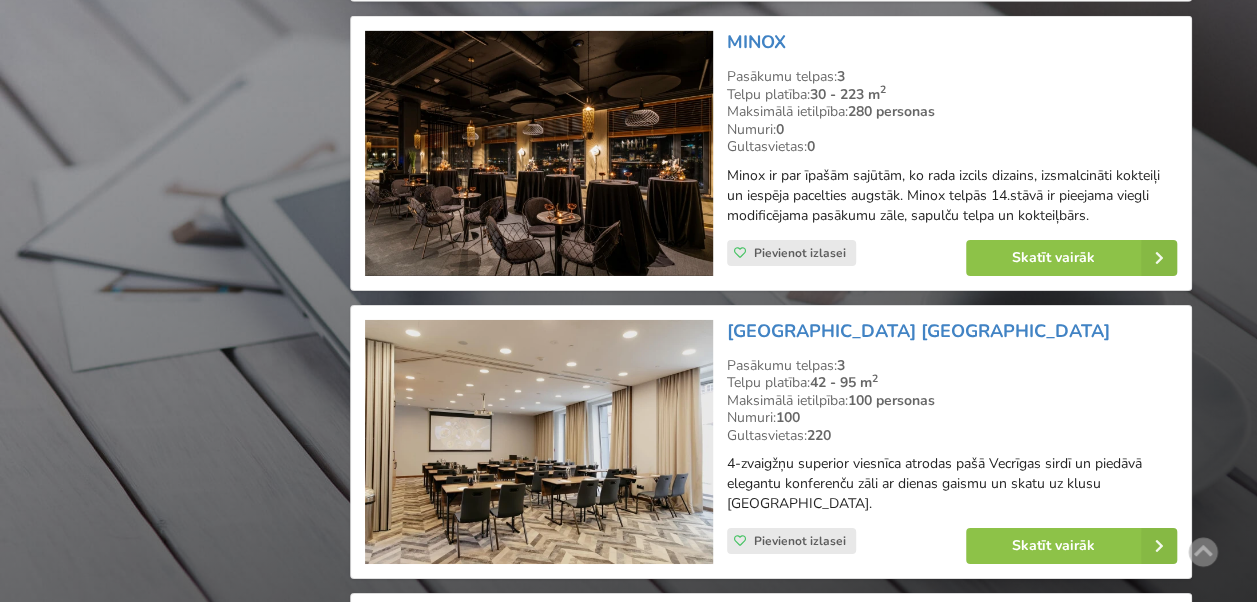 scroll, scrollTop: 3300, scrollLeft: 0, axis: vertical 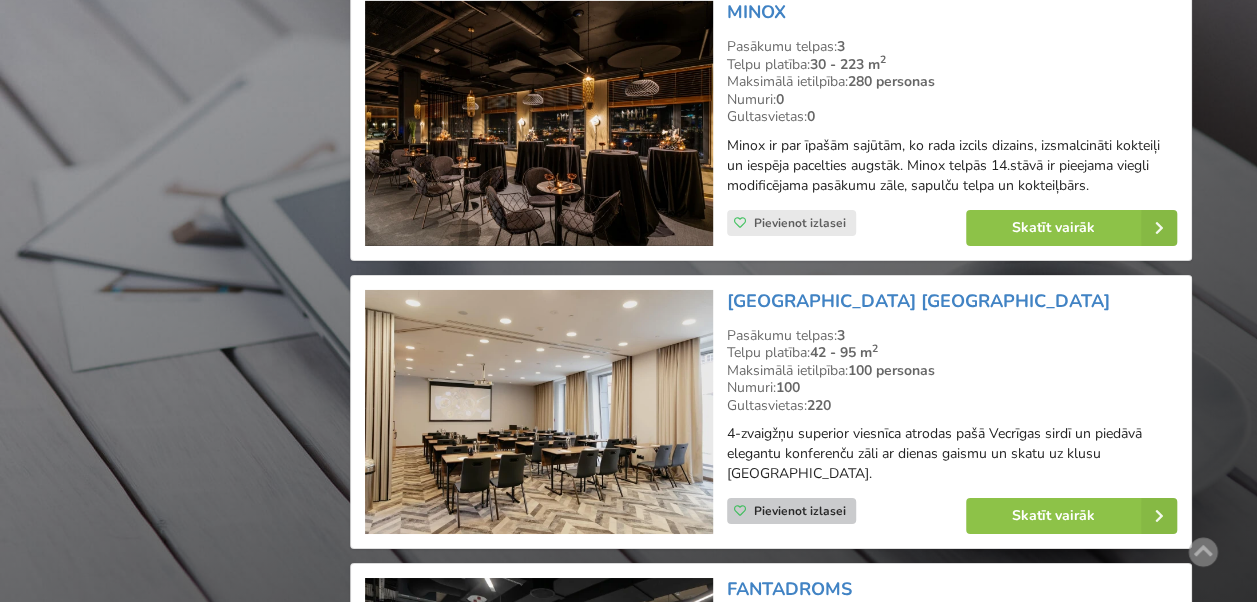 click on "Pievienot izlasei" at bounding box center [800, 511] 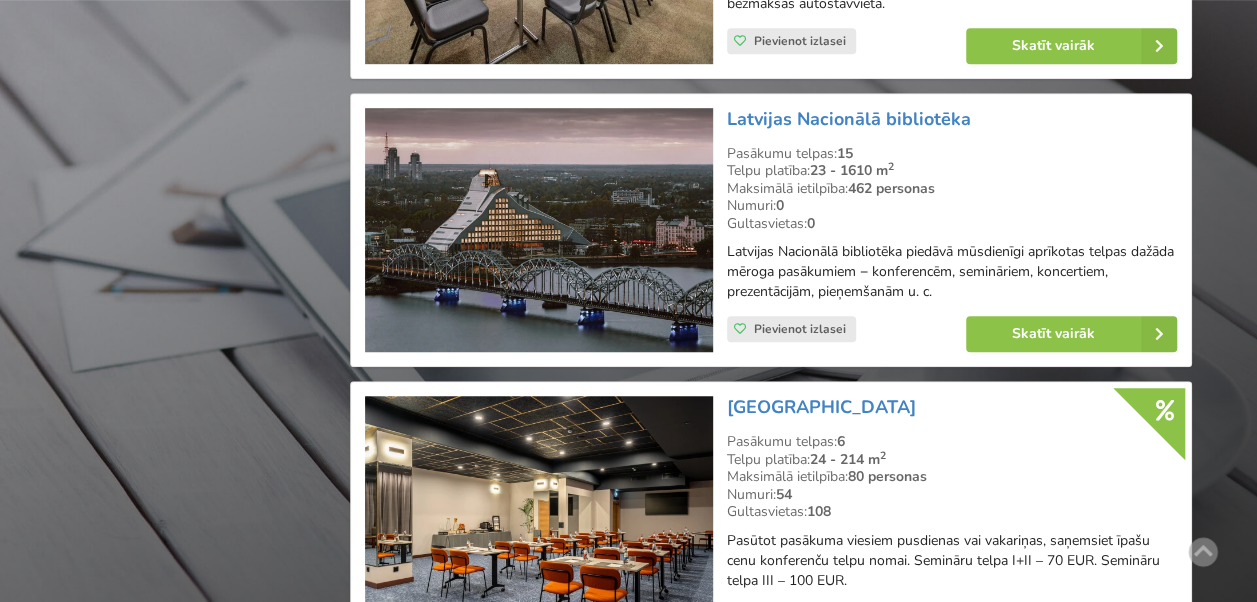 scroll, scrollTop: 4500, scrollLeft: 0, axis: vertical 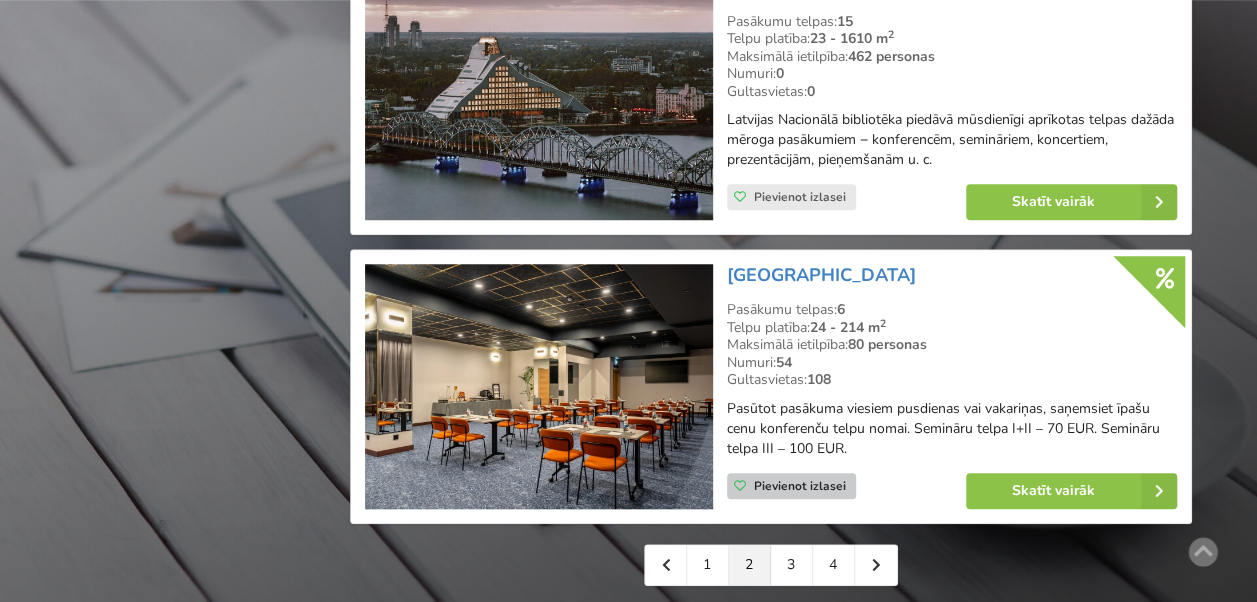 click on "Pievienot izlasei" at bounding box center (800, 486) 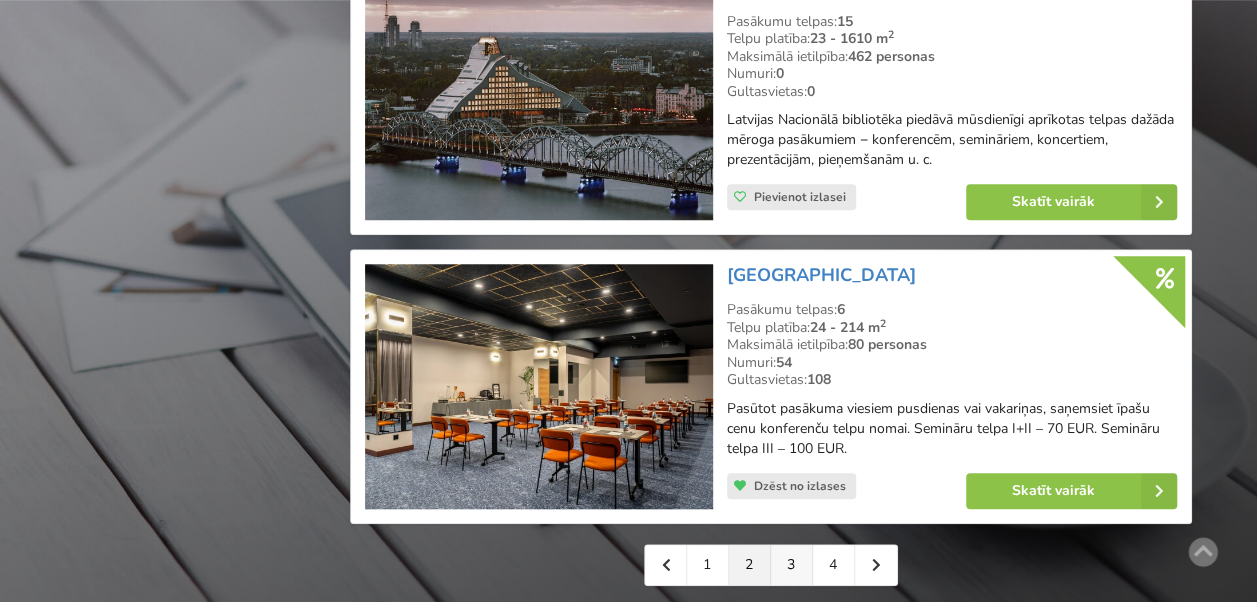 click on "3" at bounding box center (792, 565) 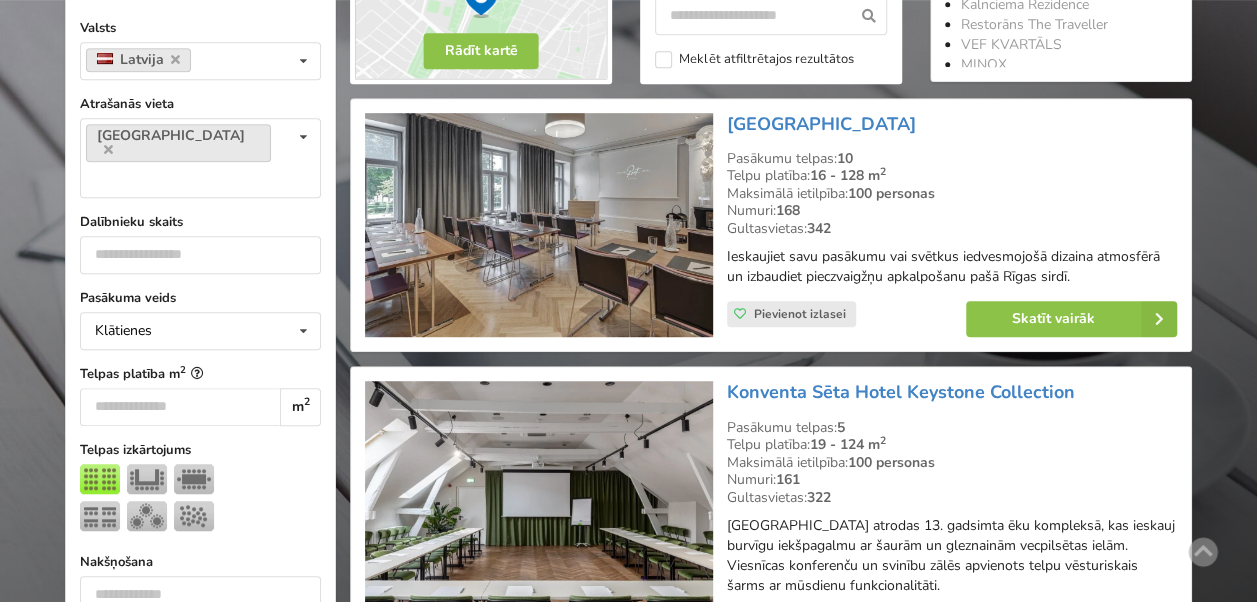 scroll, scrollTop: 500, scrollLeft: 0, axis: vertical 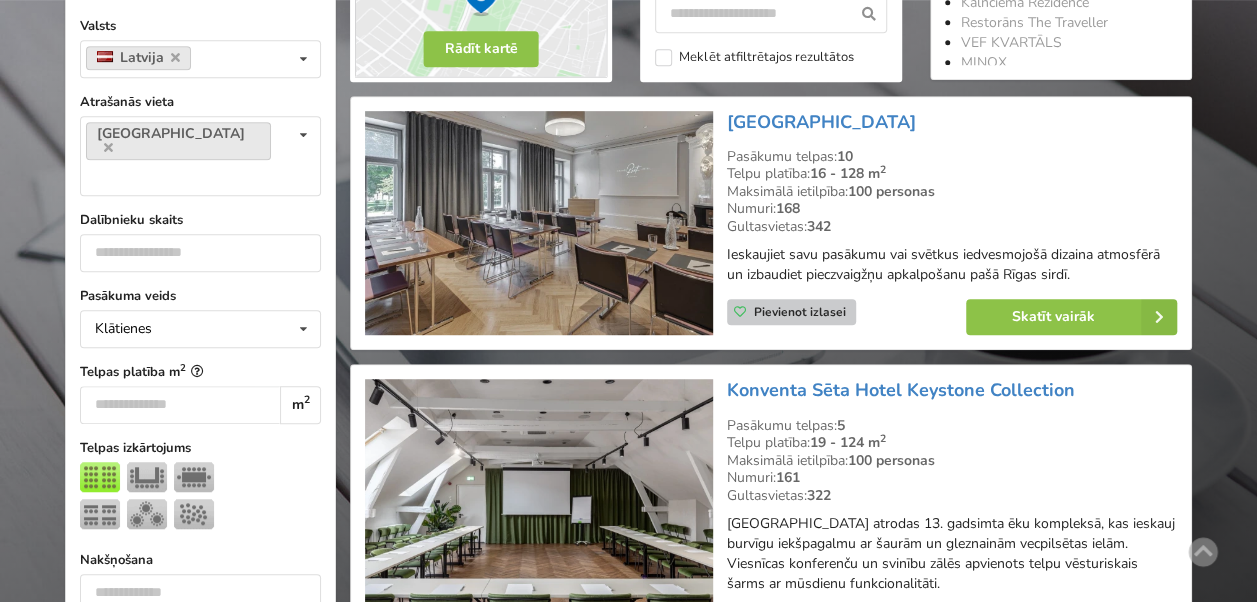 click on "Pievienot izlasei" at bounding box center [800, 312] 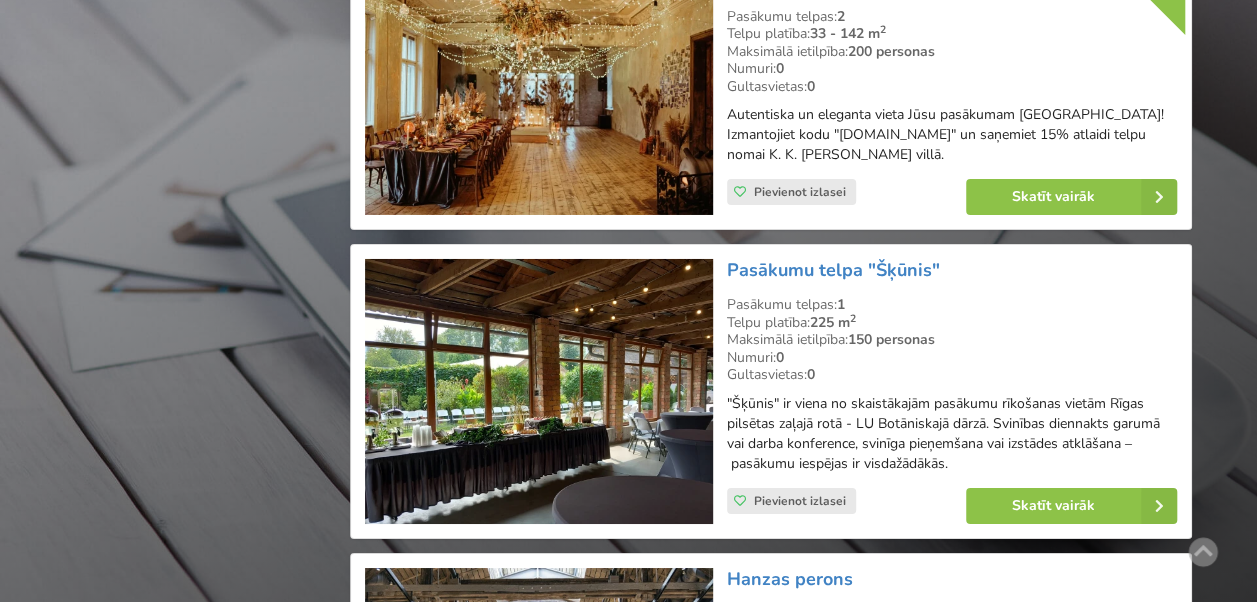 scroll, scrollTop: 3400, scrollLeft: 0, axis: vertical 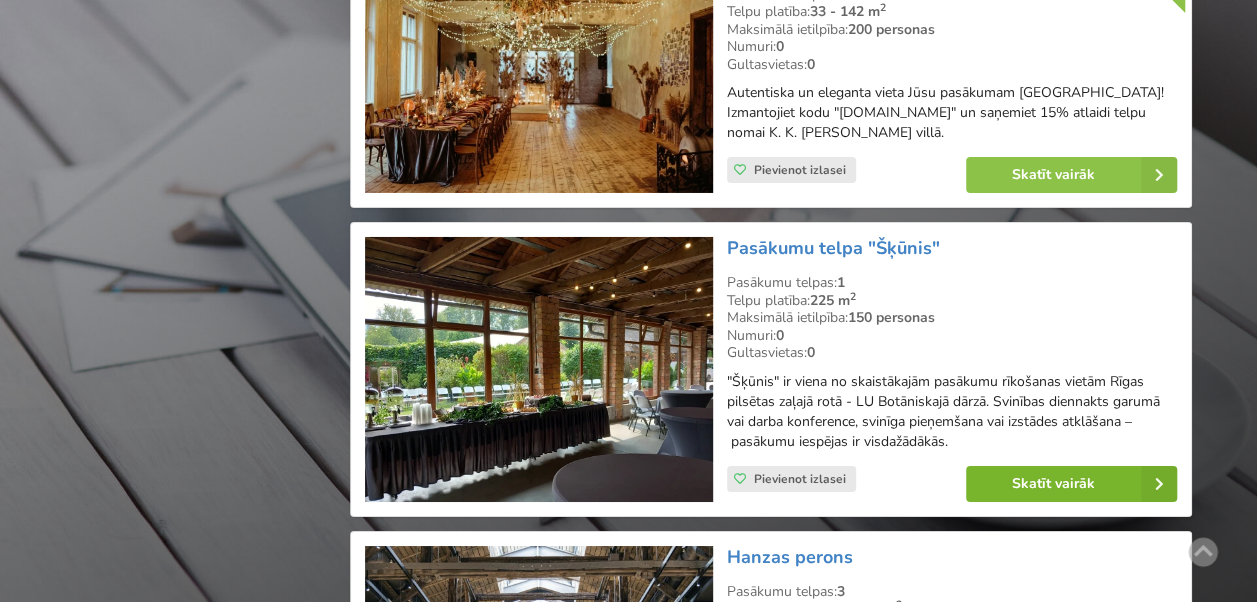 click on "Skatīt vairāk" at bounding box center (1071, 484) 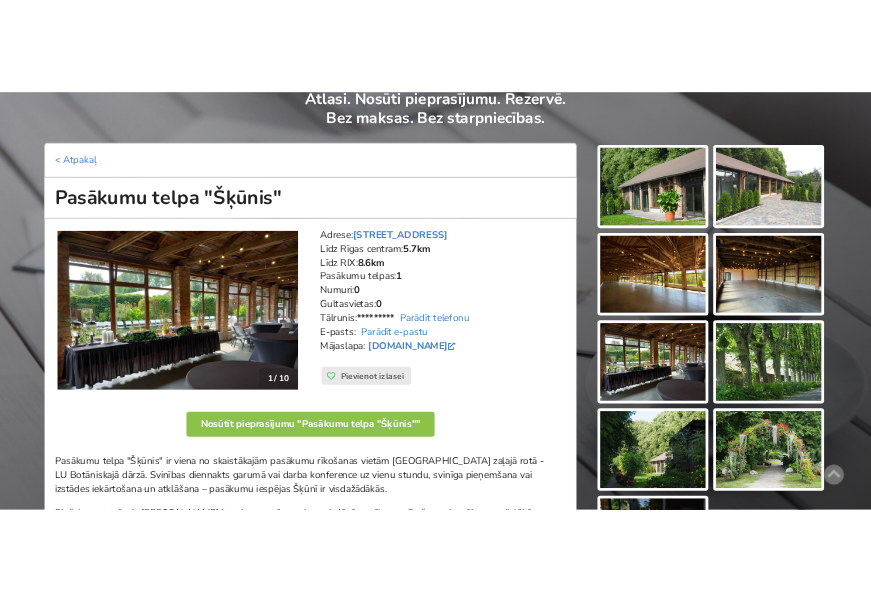 scroll, scrollTop: 400, scrollLeft: 0, axis: vertical 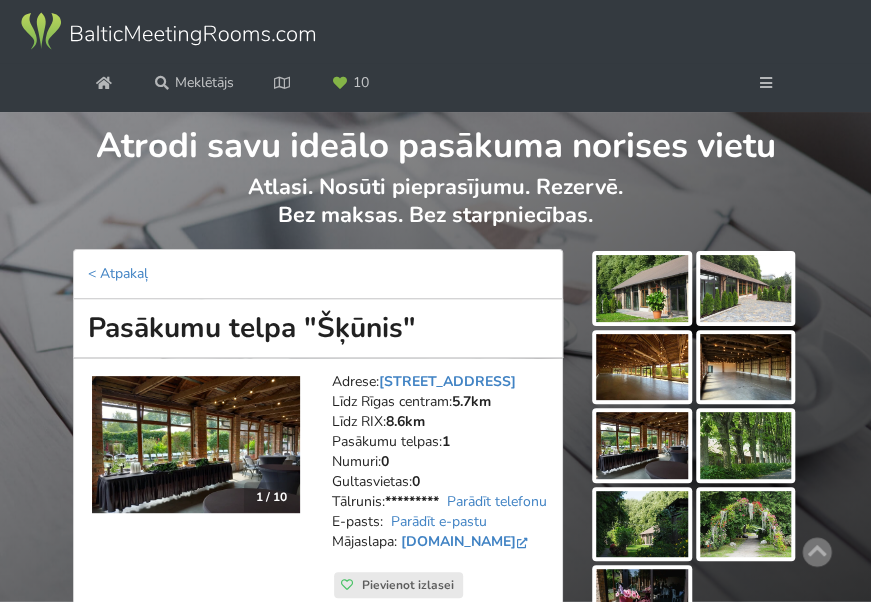 click at bounding box center (641, 288) 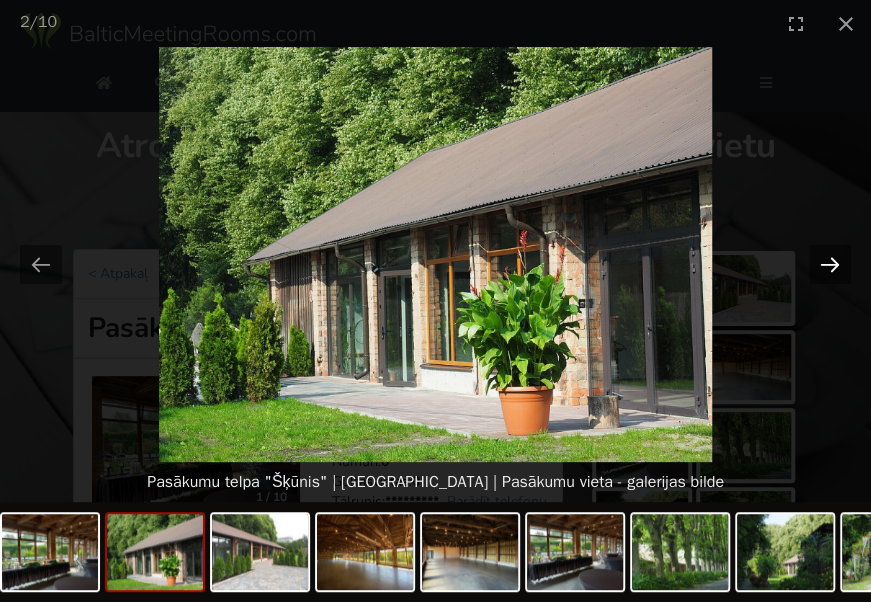 click at bounding box center [830, 264] 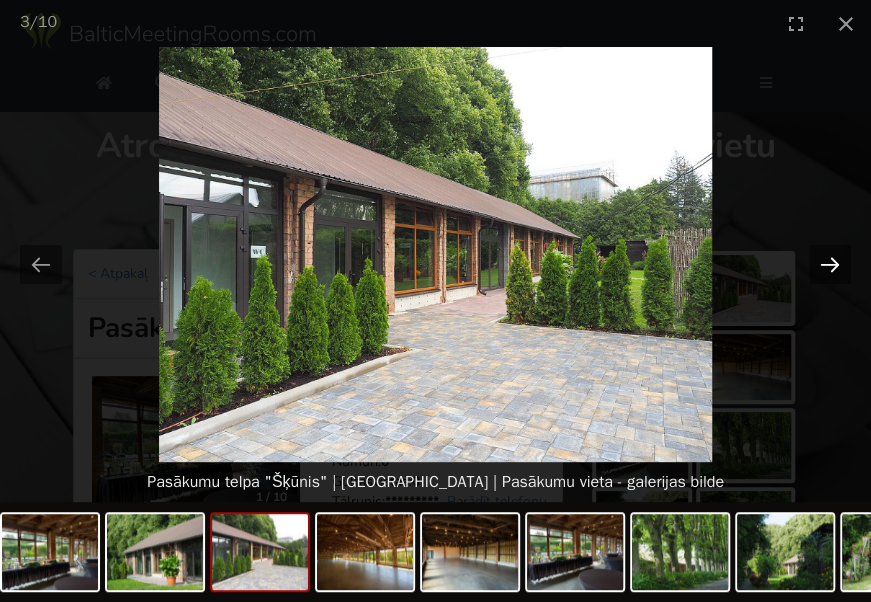 click at bounding box center (830, 264) 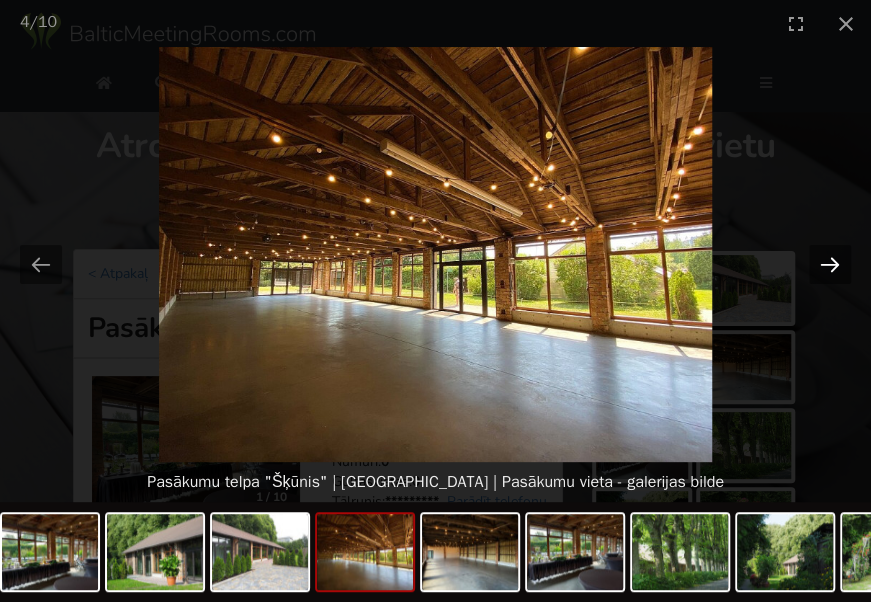 click at bounding box center (830, 264) 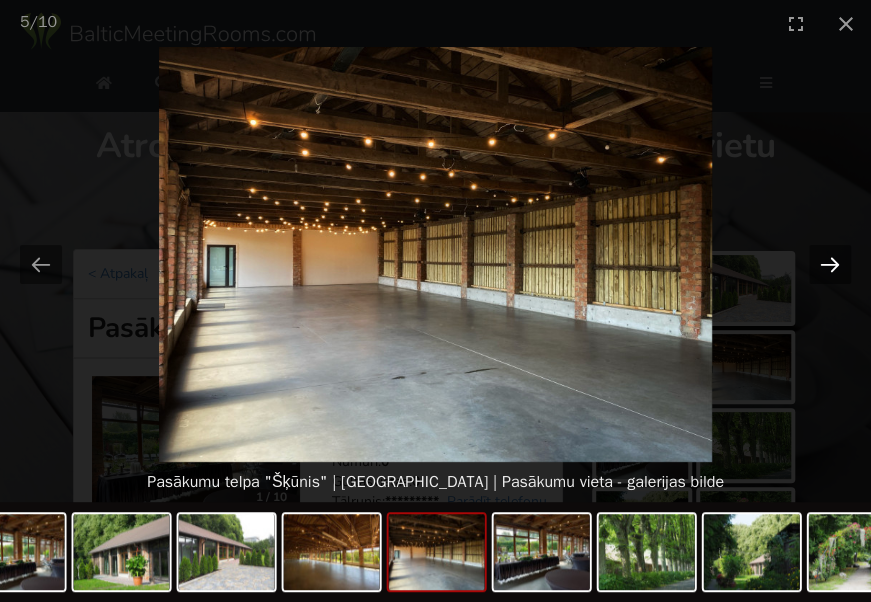 click at bounding box center [830, 264] 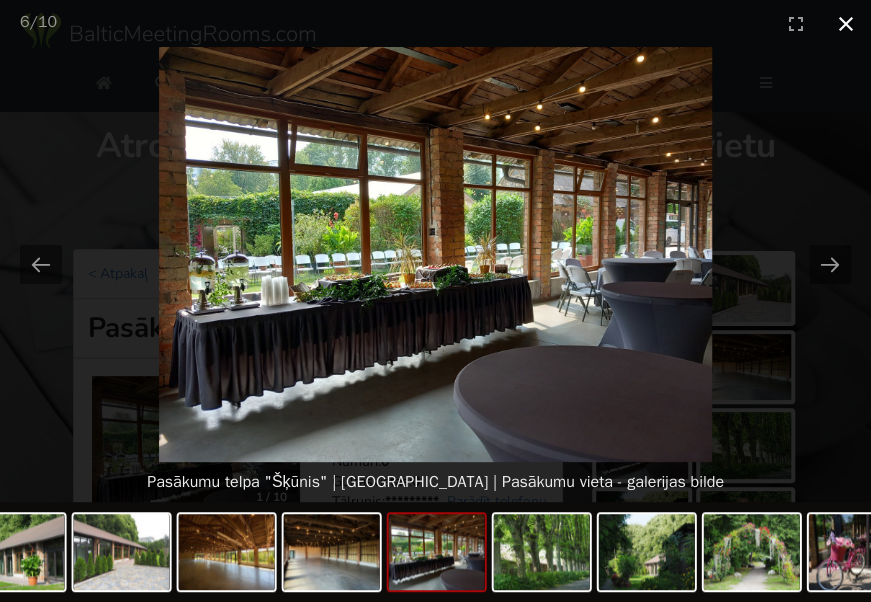 click at bounding box center (846, 23) 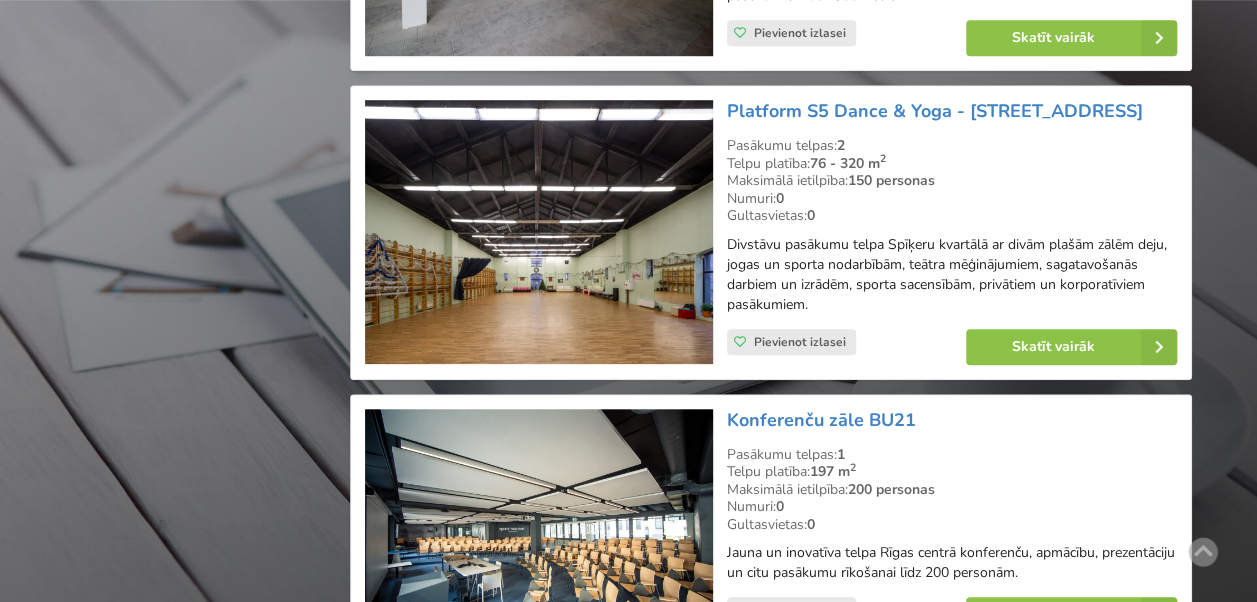 scroll, scrollTop: 4700, scrollLeft: 0, axis: vertical 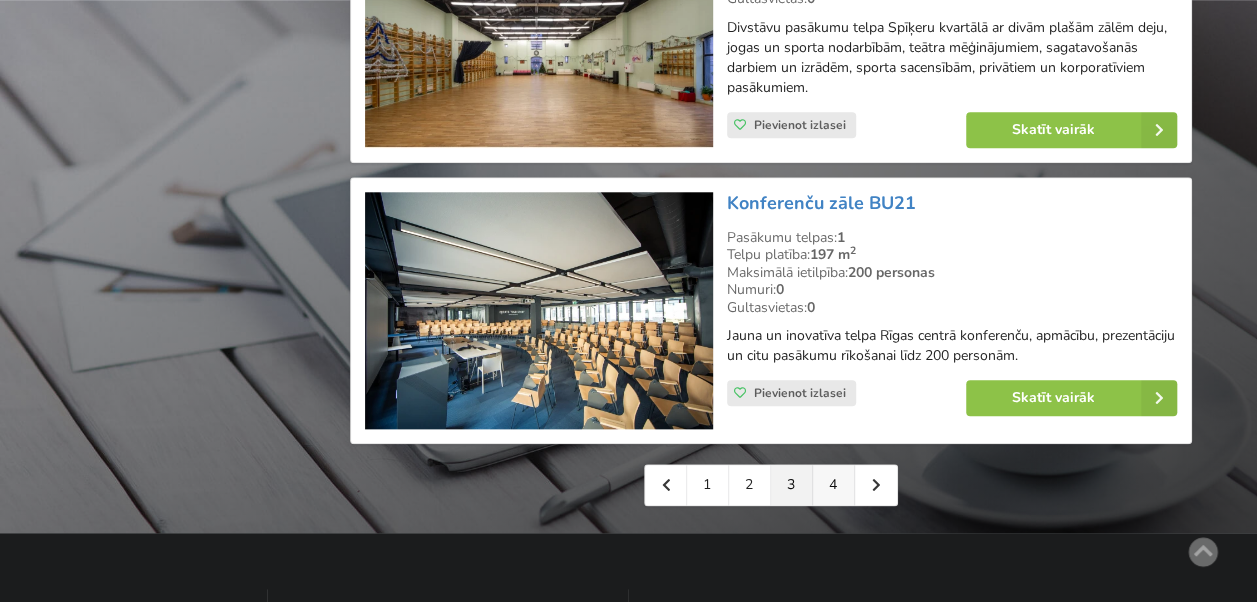 click on "4" at bounding box center [834, 485] 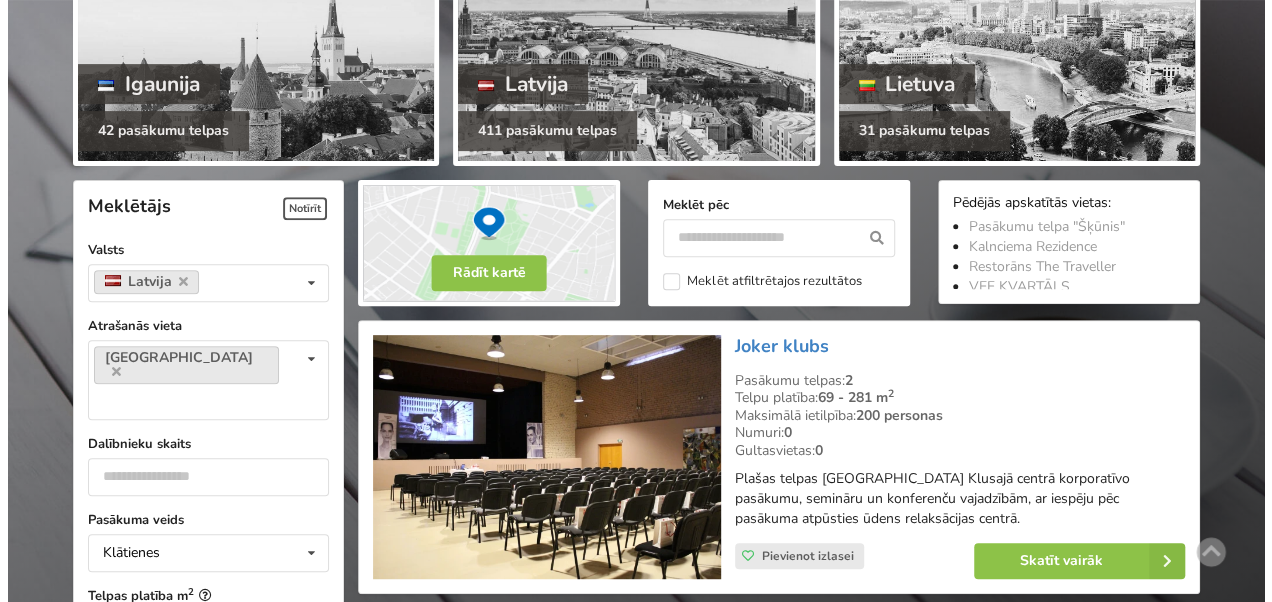 scroll, scrollTop: 0, scrollLeft: 0, axis: both 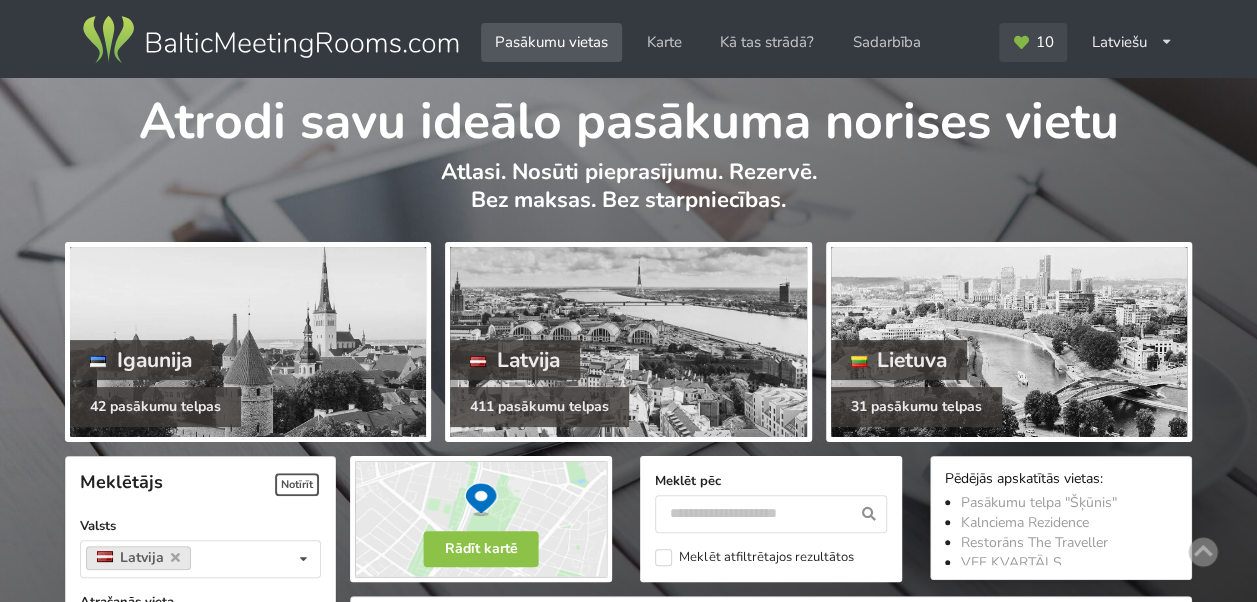 click on "10" at bounding box center (1045, 42) 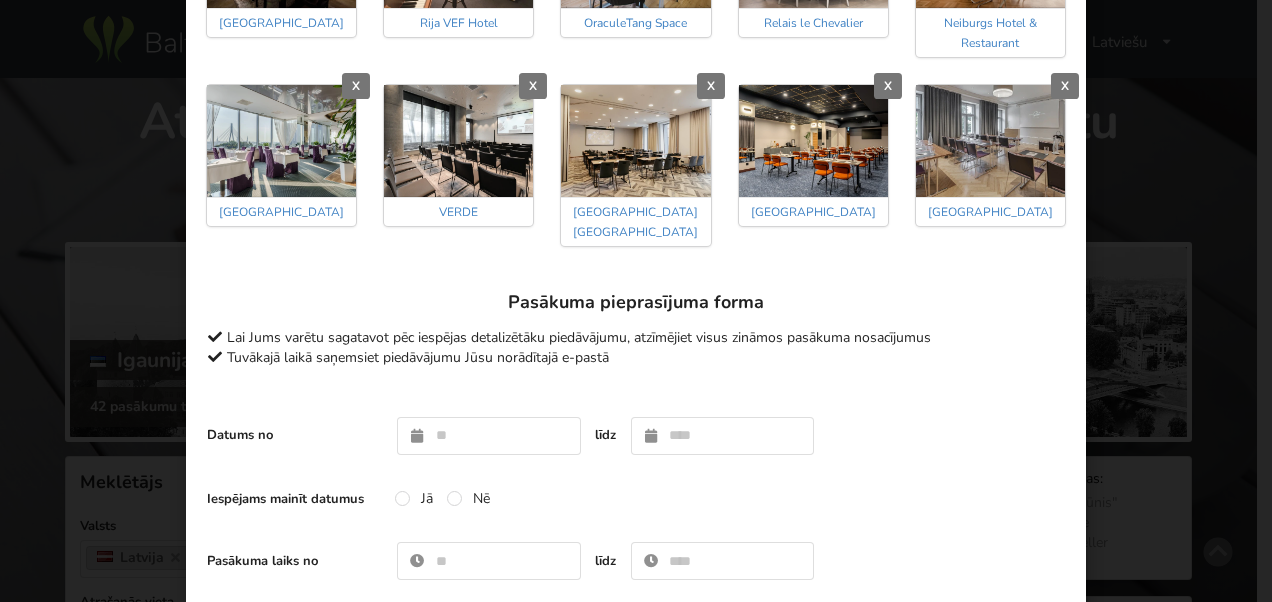 scroll, scrollTop: 300, scrollLeft: 0, axis: vertical 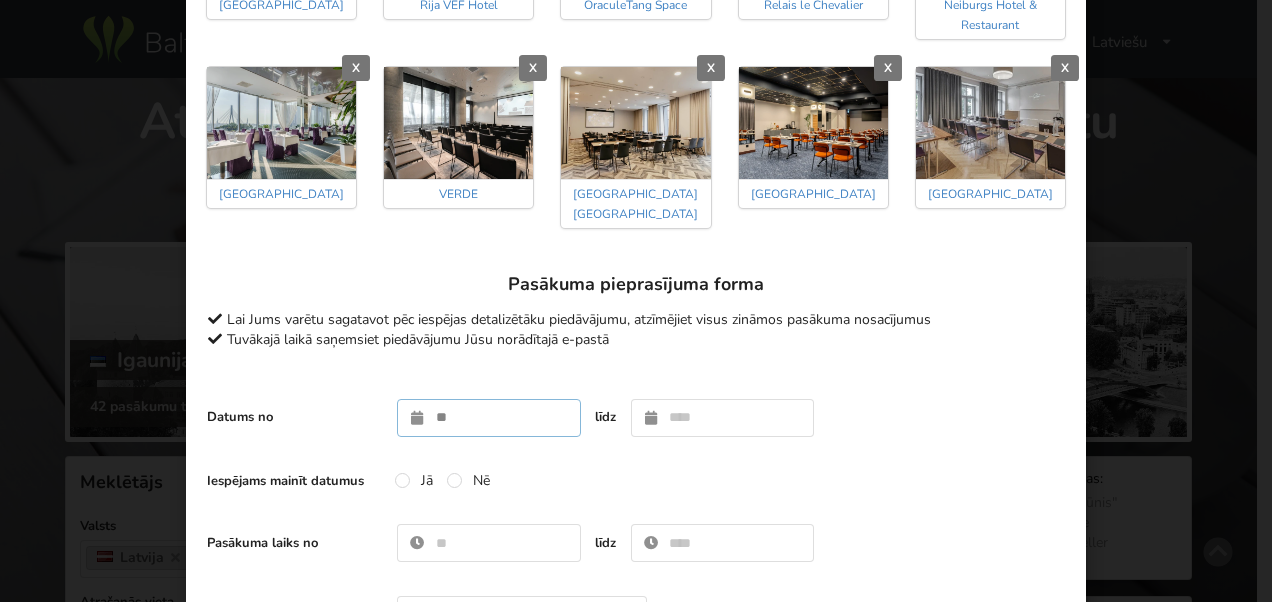 click at bounding box center (489, 418) 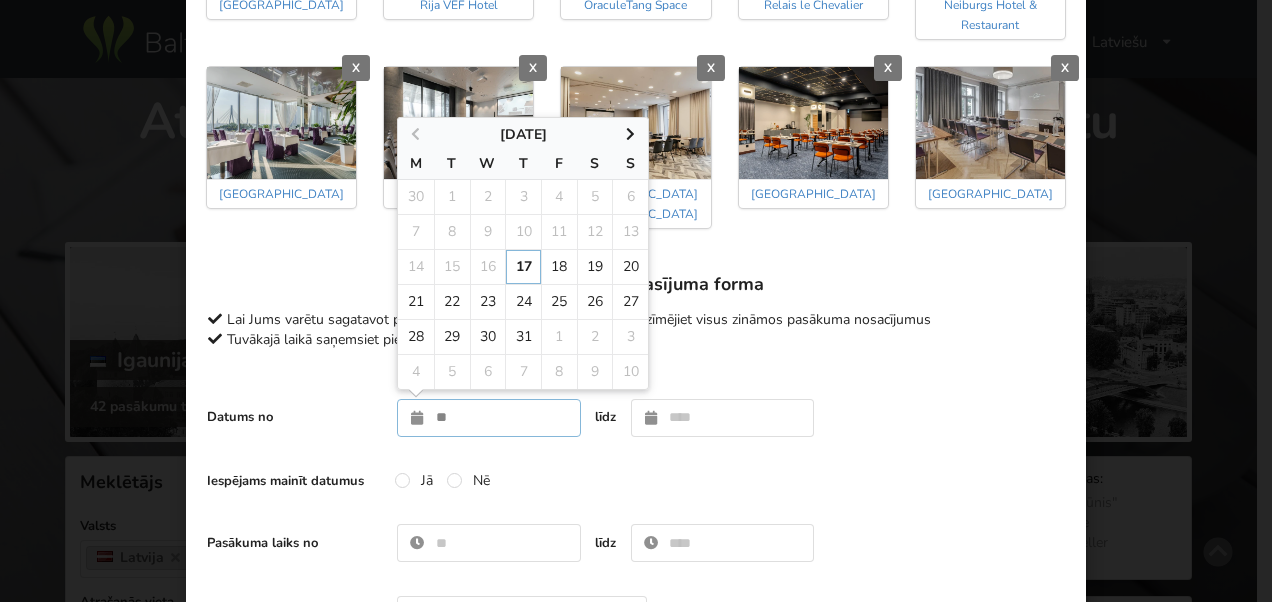 click at bounding box center (489, 418) 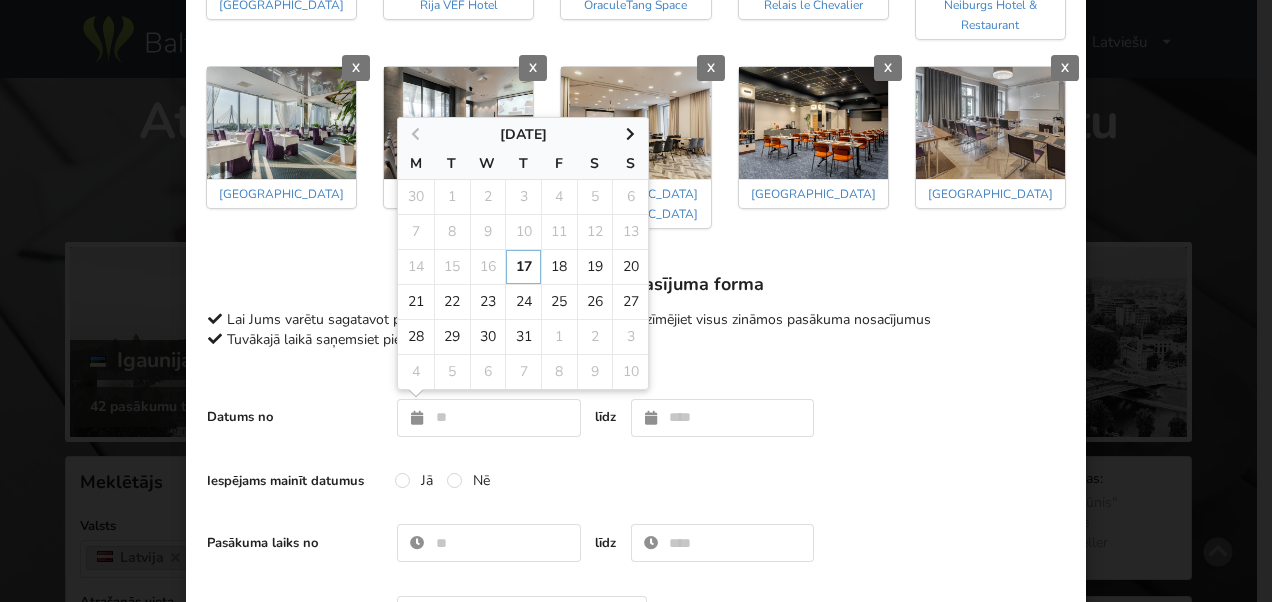 click on "Datums no
[DATE] M T W T F S S 30 1 2 3 4 5 6 7 8 9 10 11 12 13 14 15 16 17 18 19 20 21 22 23 24 25 26 27 28 29 30 31 1 2 3 4 5 6 7 8 9 10
līdz
[DATE] M T W T F S S 30 1 2 3 4 5 6 7 8 9 10 11 12 13 14 15 16 17 18 19 20 21 22 23 24 25 26 27 28 29 30 31 1 2 3 4 5 6 7 8 9 10
Iespējams mainīt datumus
Jā Nē 0:00 1:00 2:00 *" at bounding box center [636, 1142] 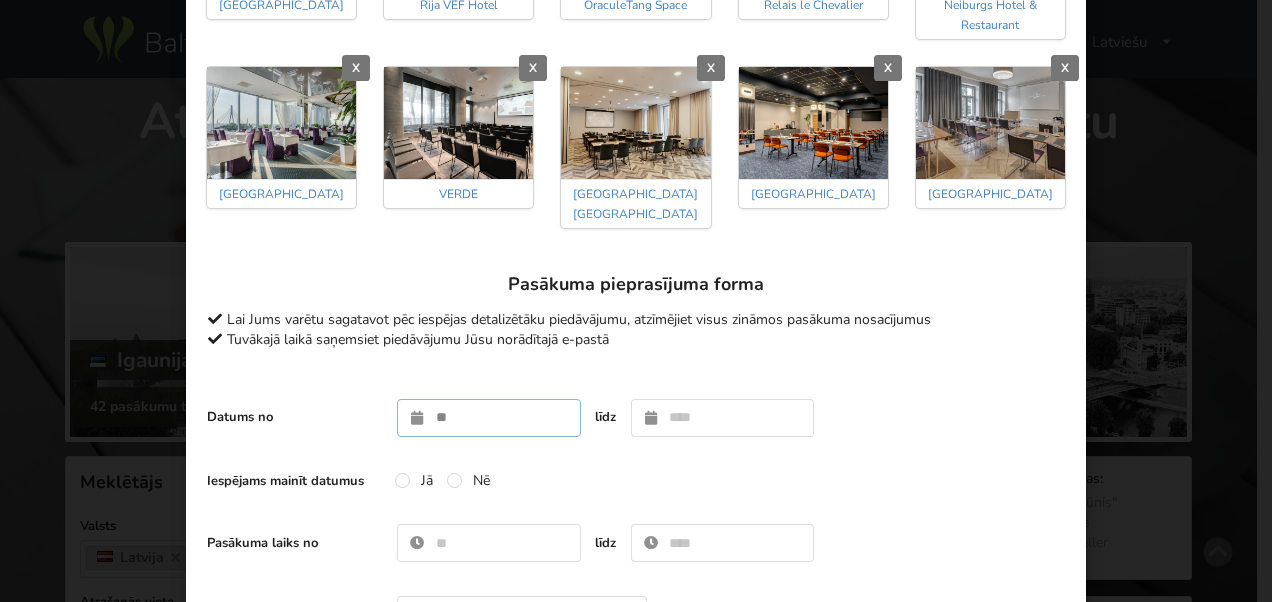 click at bounding box center (489, 418) 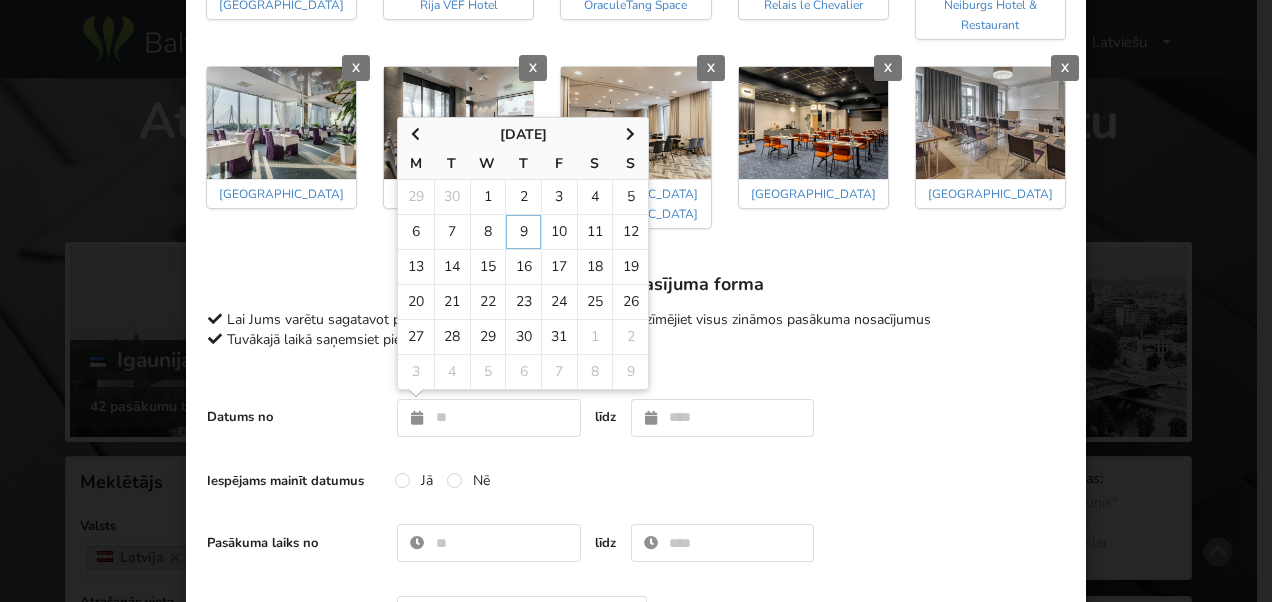 type on "**********" 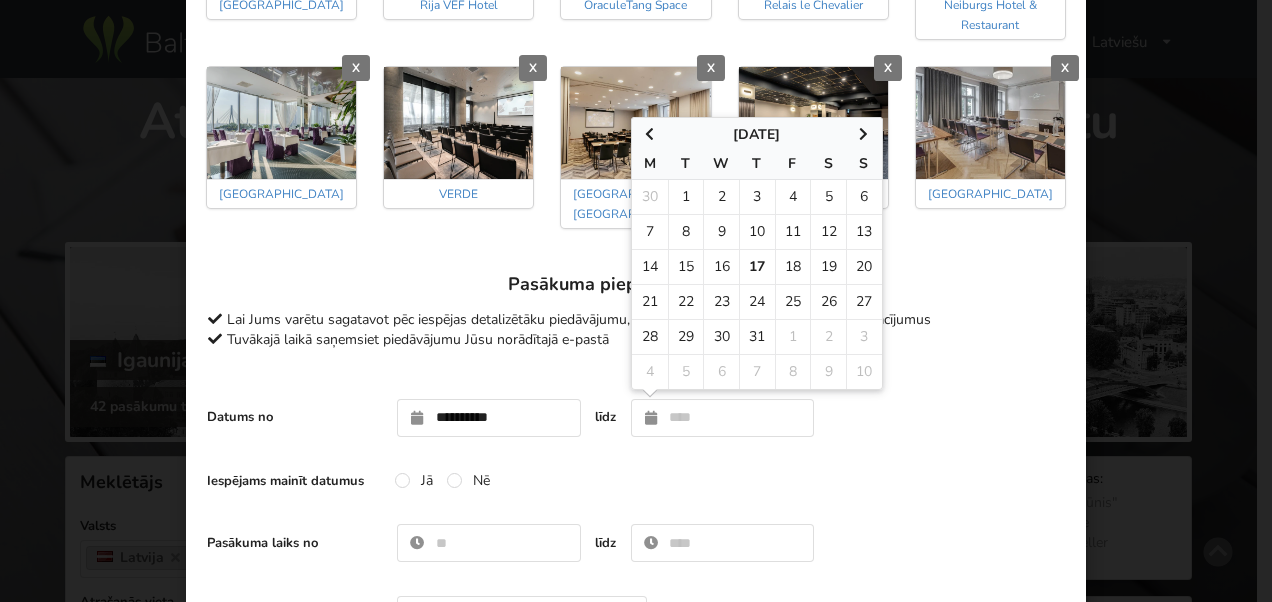 click on "Iespējams mainīt datumus
Jā
Nē" at bounding box center (636, 481) 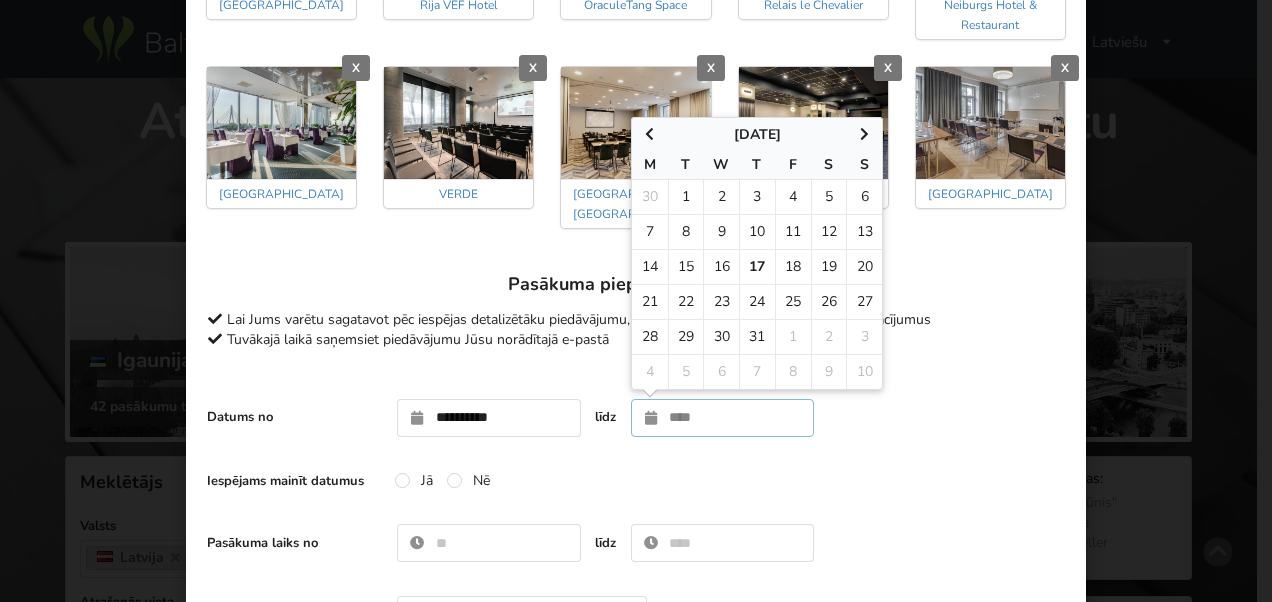 click at bounding box center (723, 418) 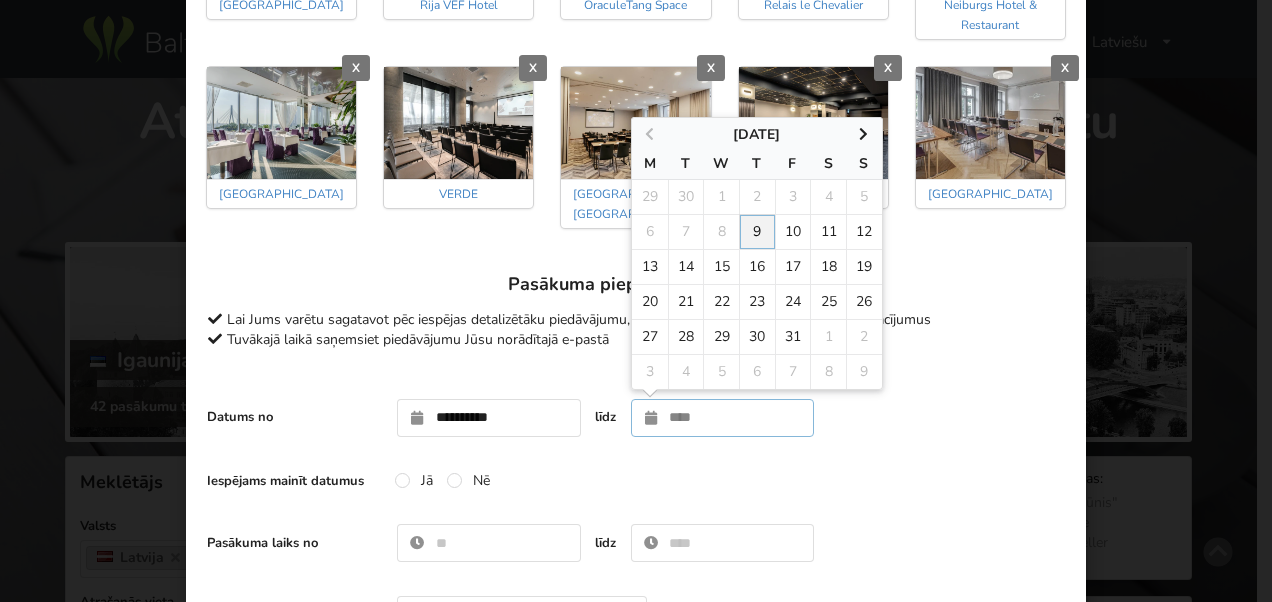 type on "**********" 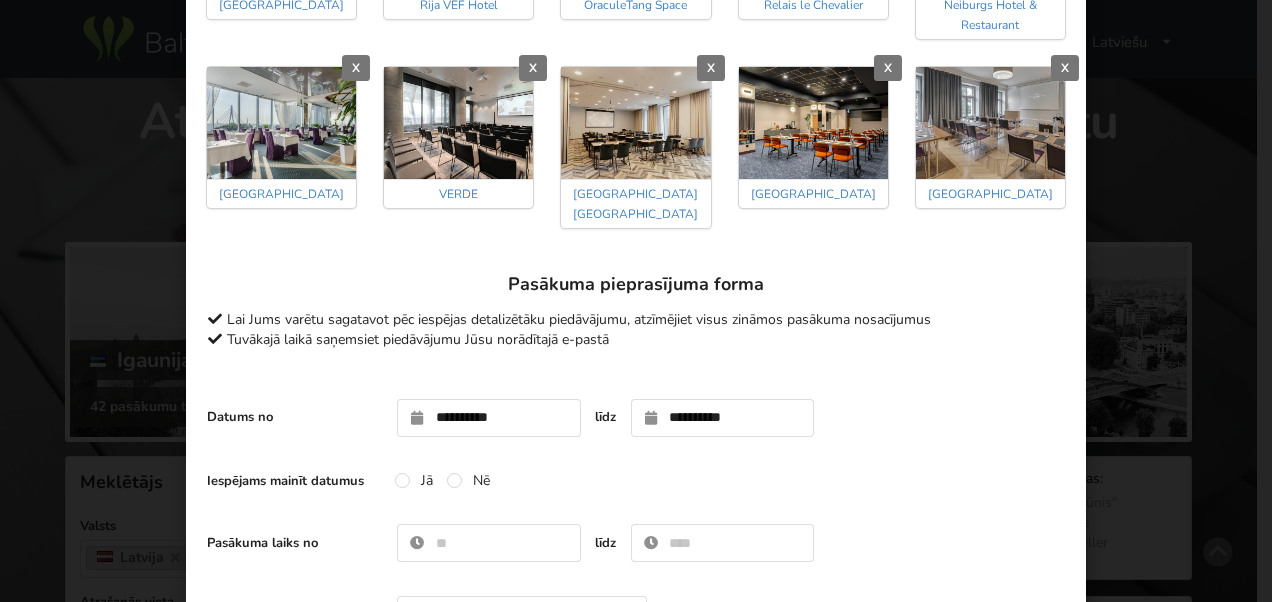 click on "**********" at bounding box center (636, 1142) 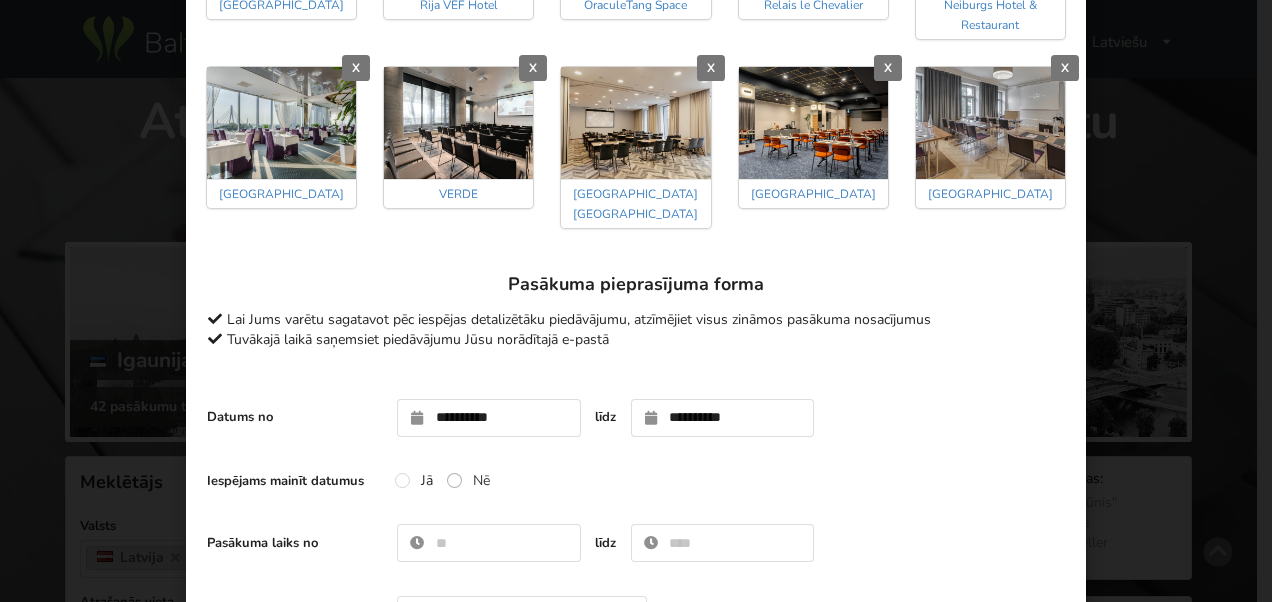 click on "Nē" at bounding box center (468, 480) 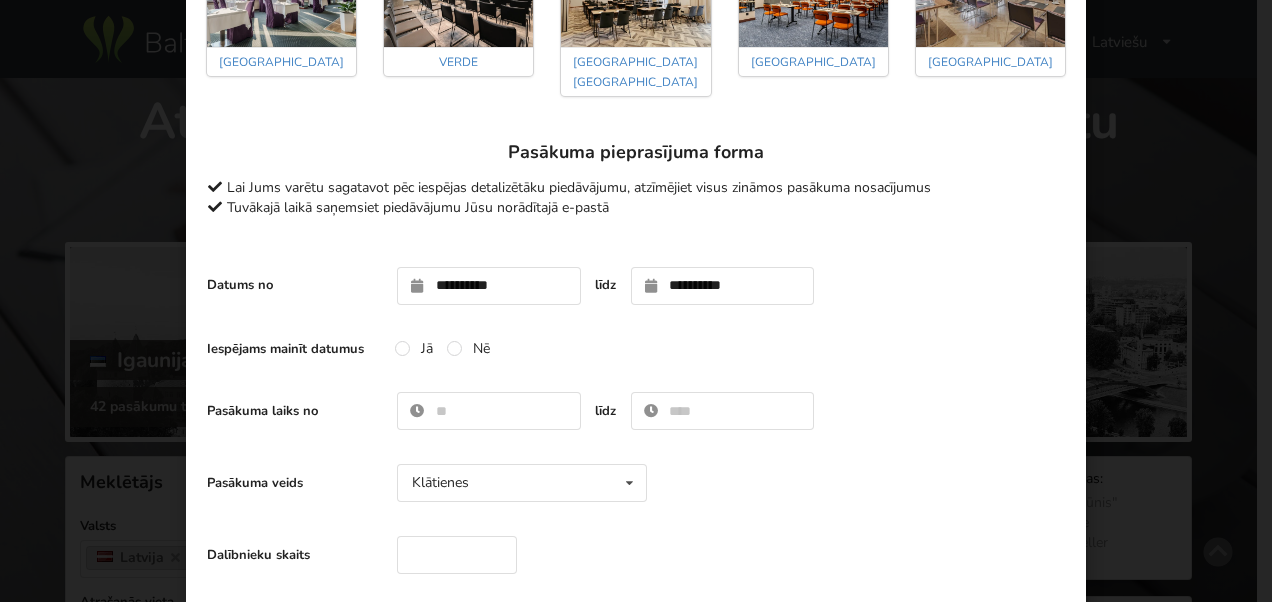 scroll, scrollTop: 600, scrollLeft: 0, axis: vertical 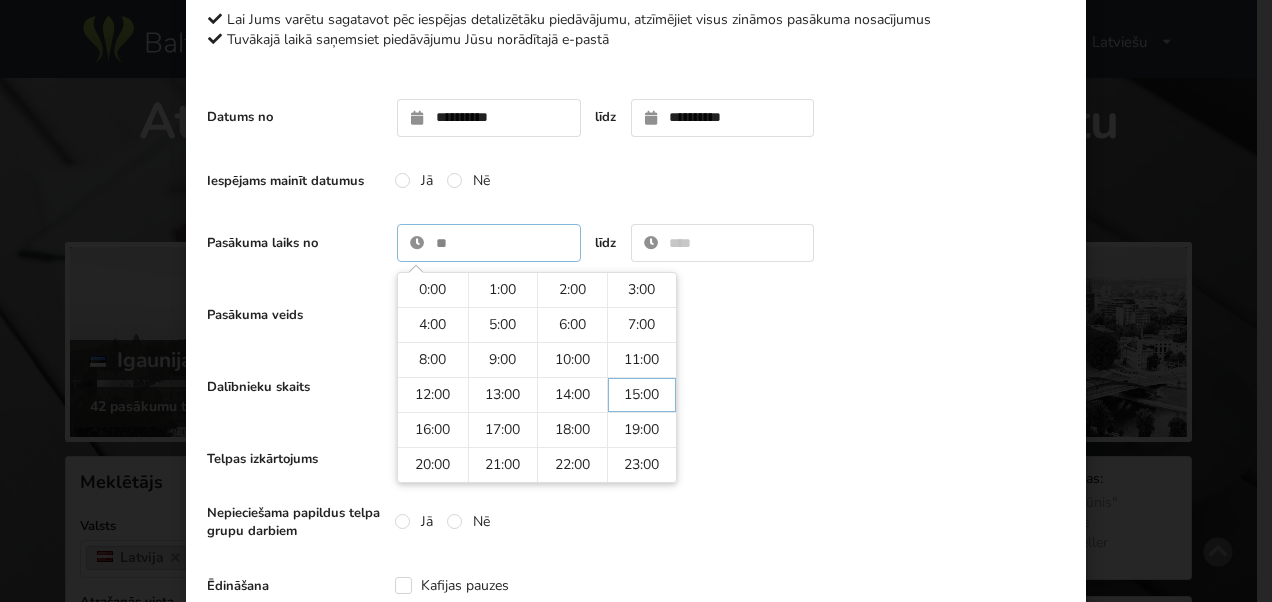 click at bounding box center (489, 243) 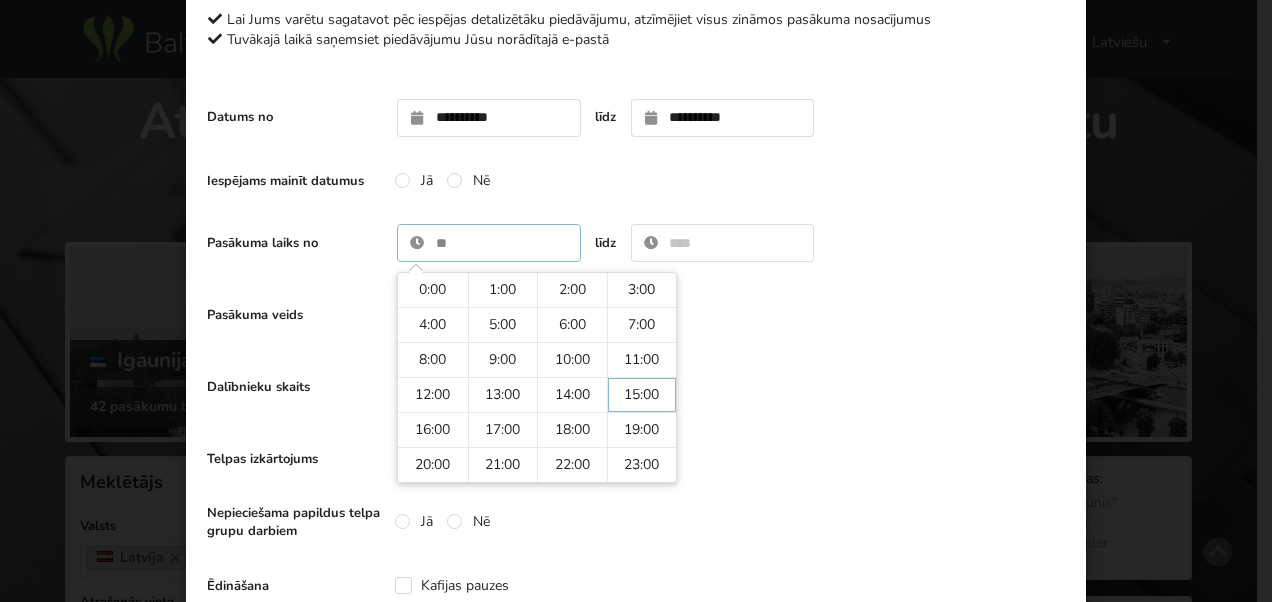 type on "*****" 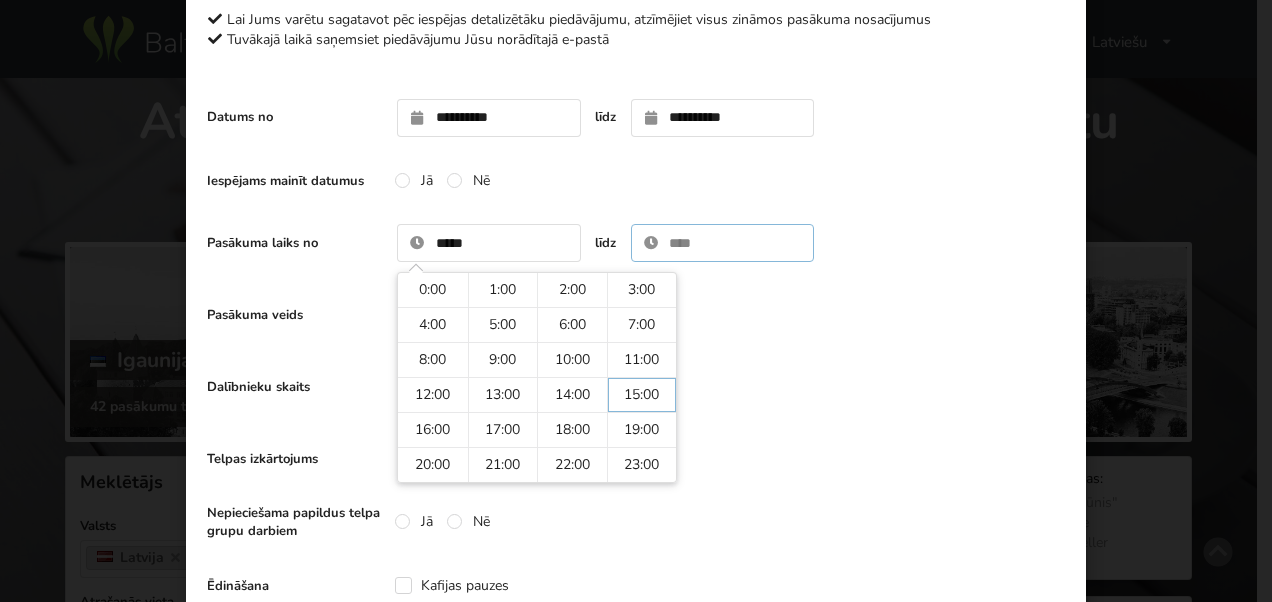 type on "*****" 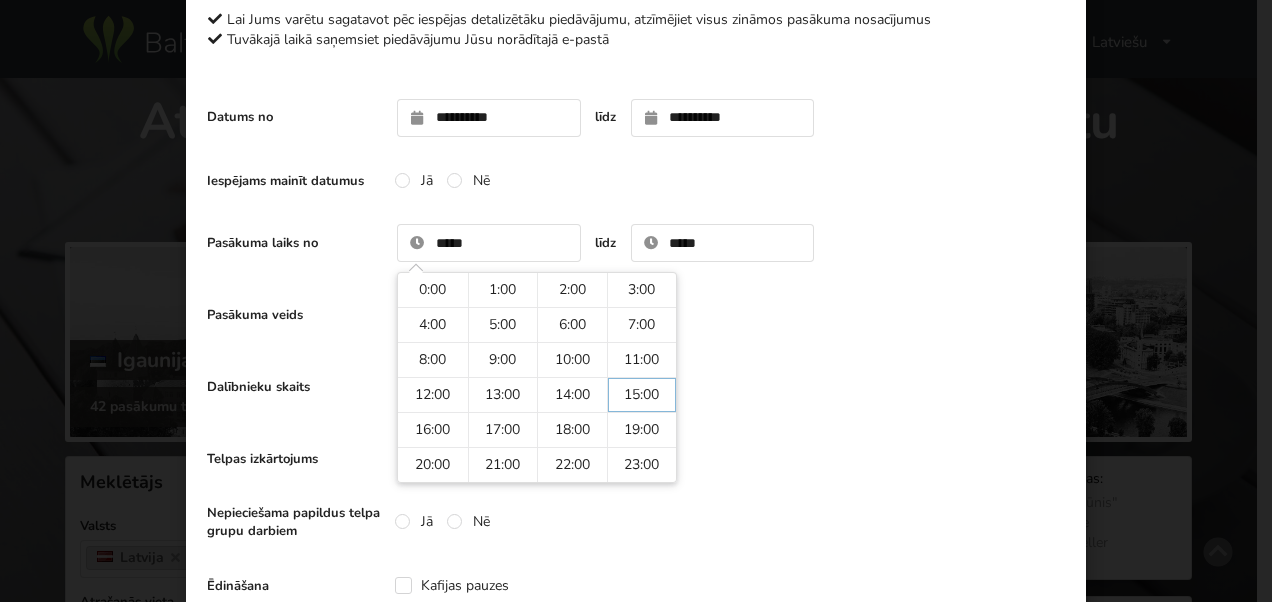 type on "**" 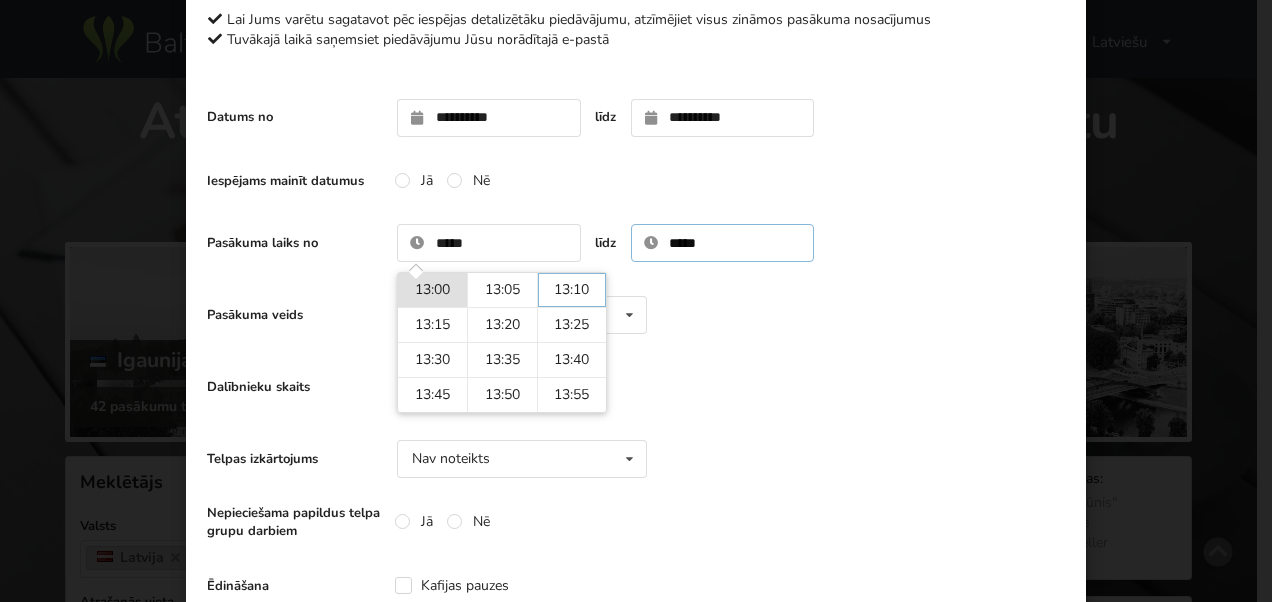 click on "*****" at bounding box center [723, 243] 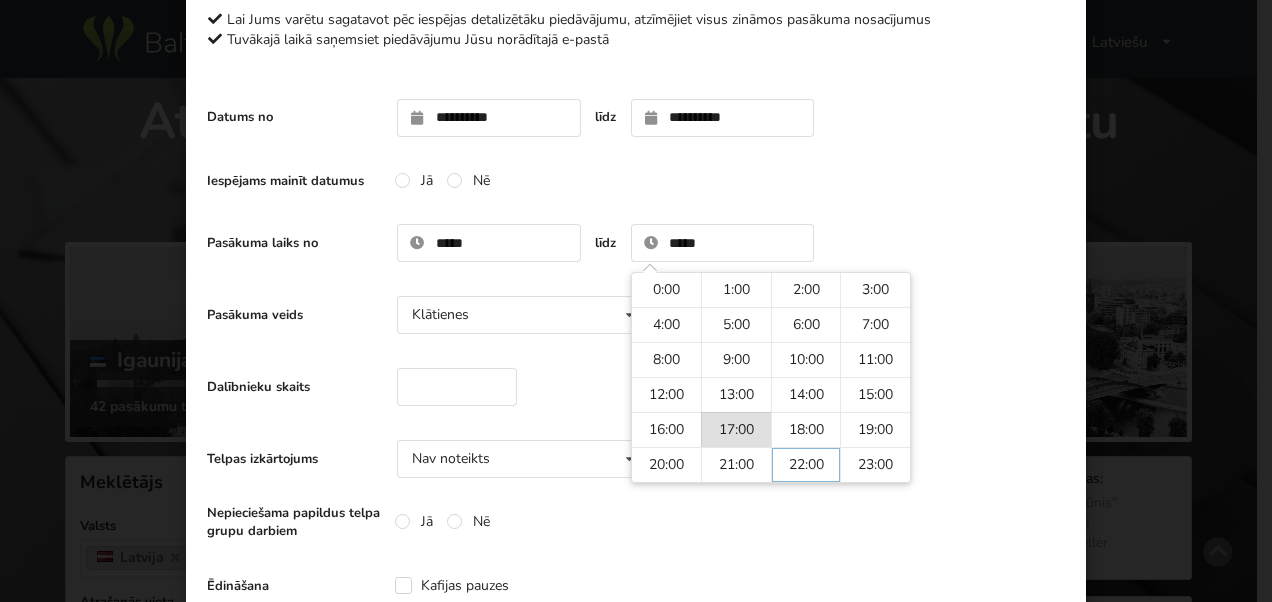 click on "Nepieciešama papildus telpa grupu darbiem
Jā
Nē" at bounding box center [636, 522] 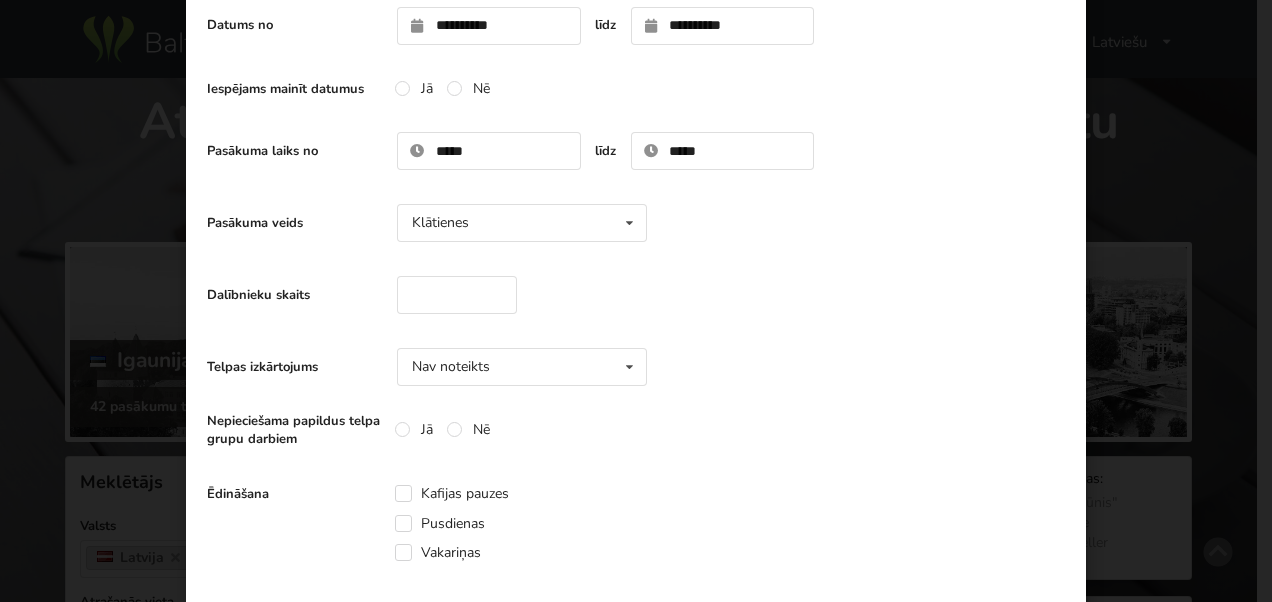 scroll, scrollTop: 800, scrollLeft: 0, axis: vertical 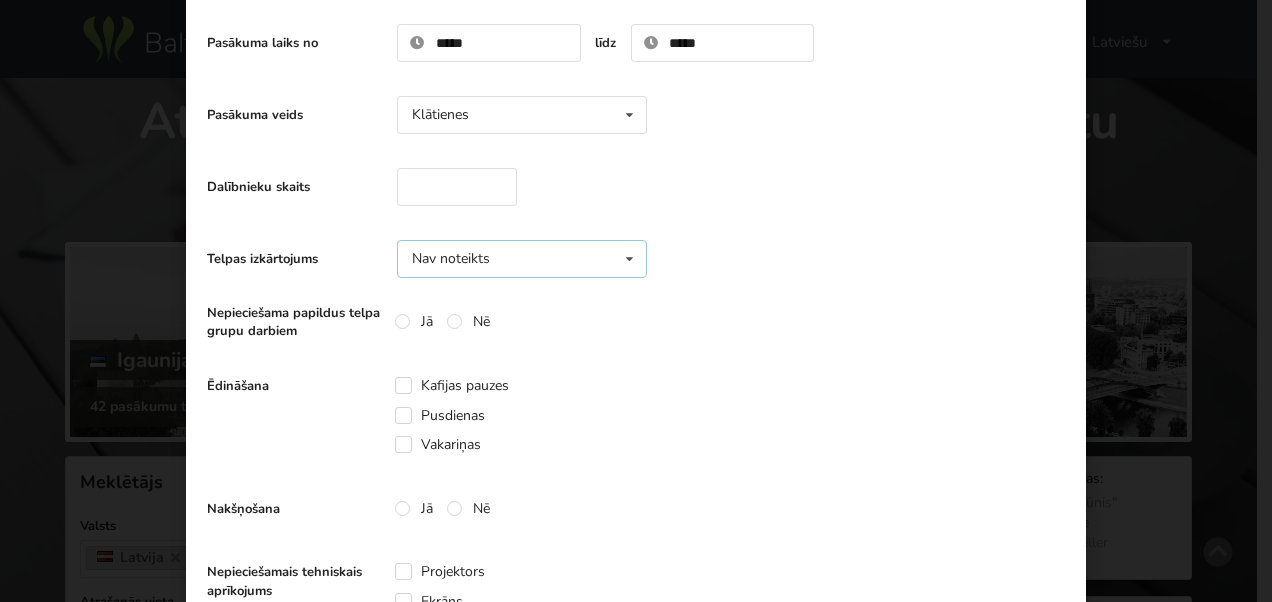 click at bounding box center [629, 259] 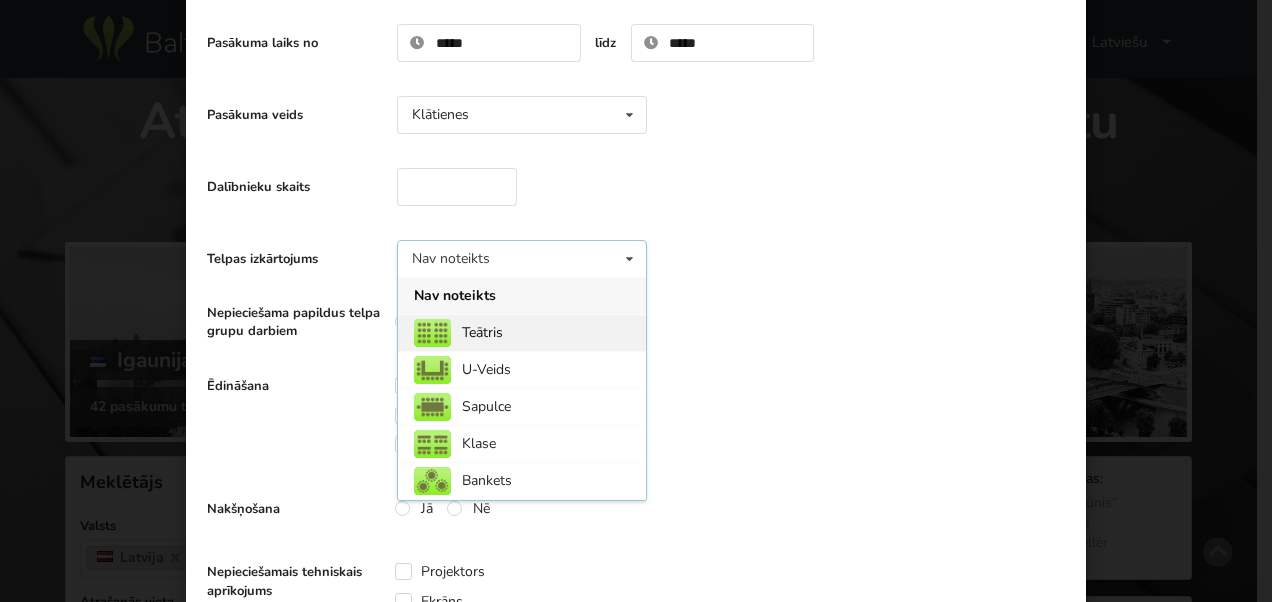 click on "Teātris" at bounding box center (522, 332) 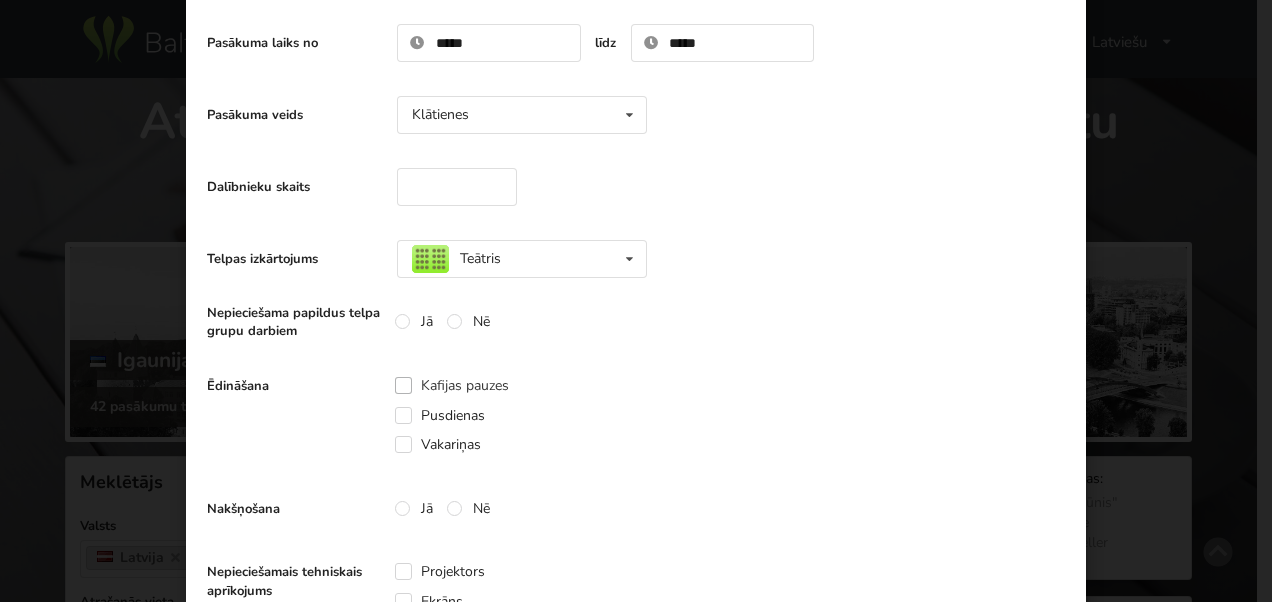 click on "Kafijas pauzes" at bounding box center (452, 385) 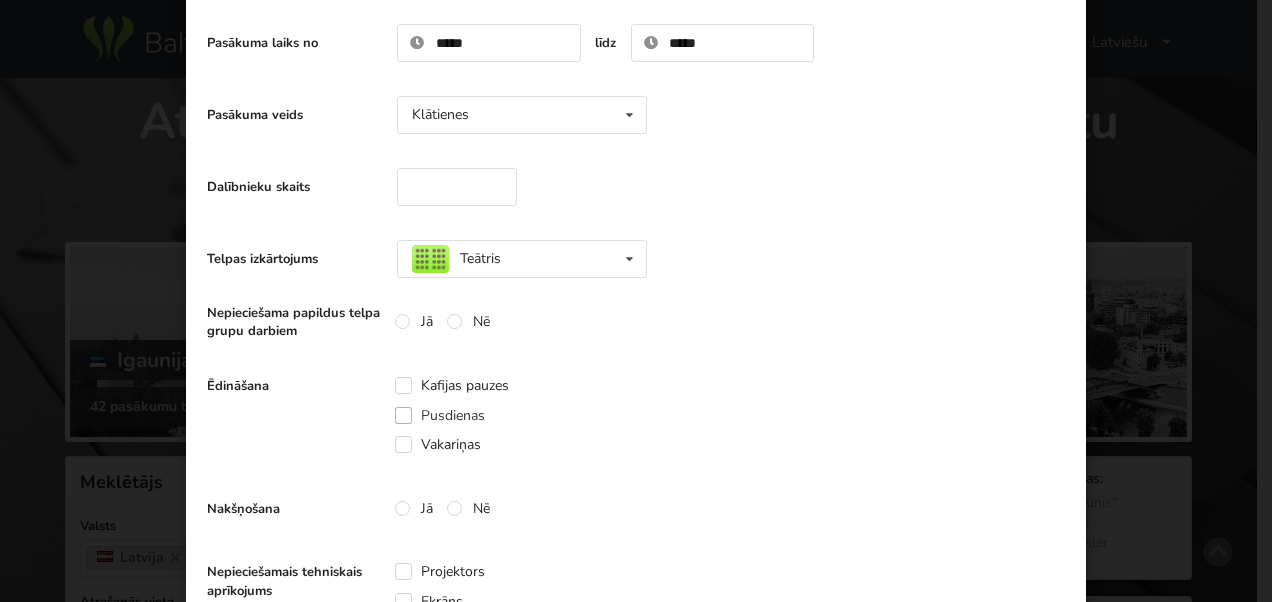 click on "Pusdienas" at bounding box center [440, 415] 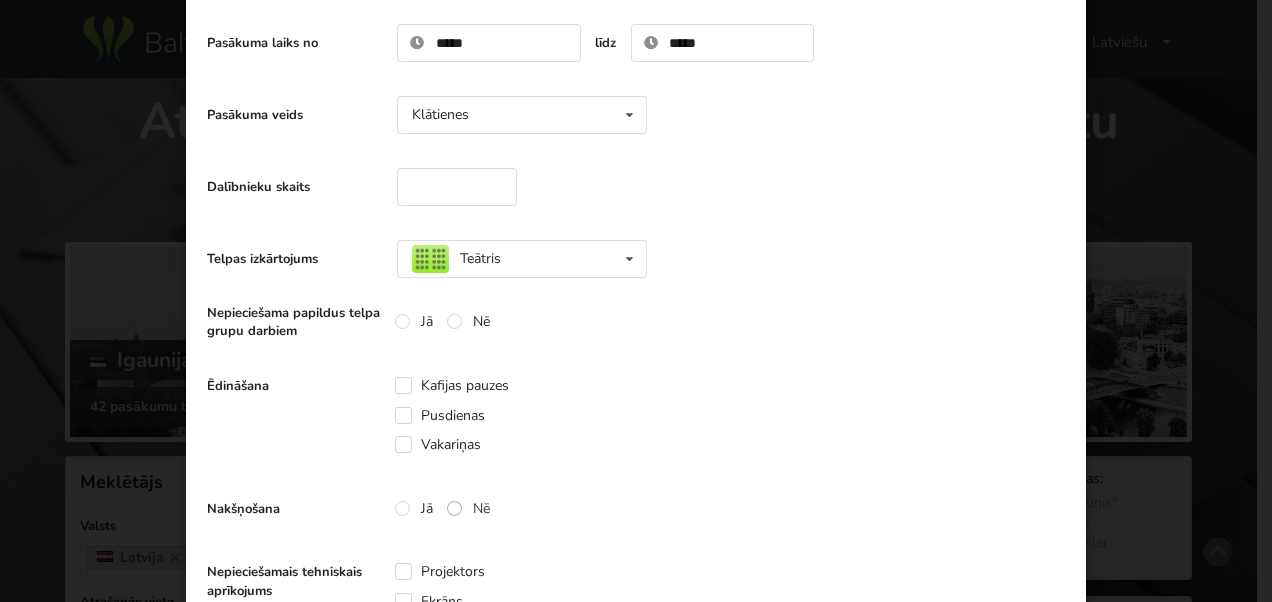 click on "Nē" at bounding box center (468, 508) 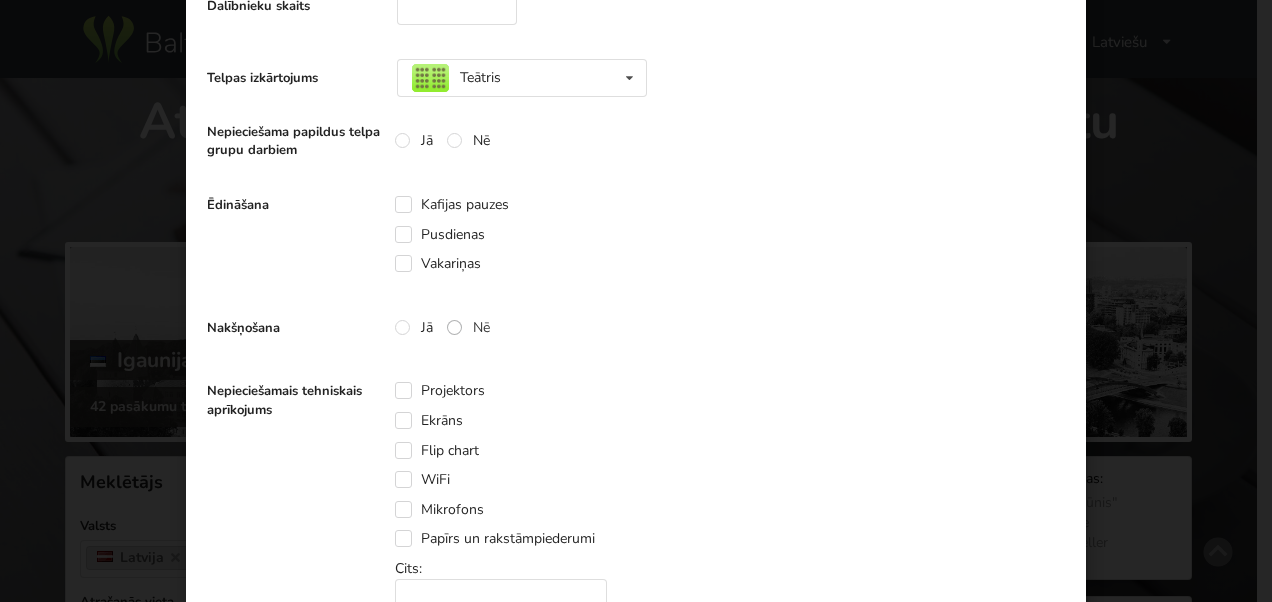 scroll, scrollTop: 1000, scrollLeft: 0, axis: vertical 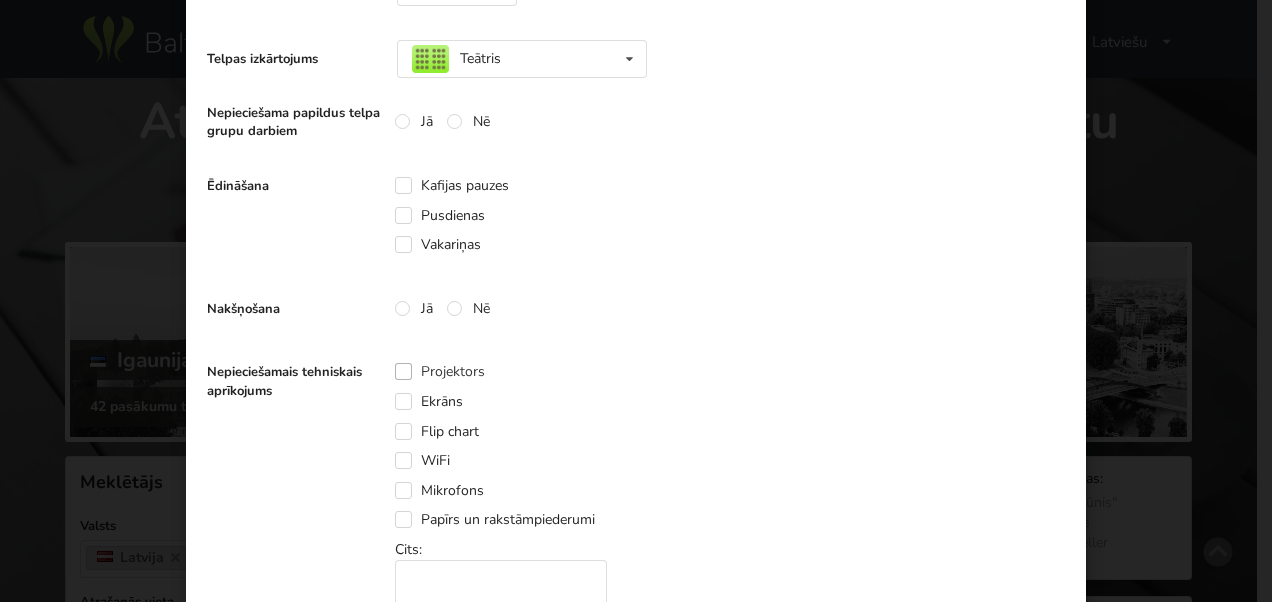 click on "Projektors" at bounding box center (440, 371) 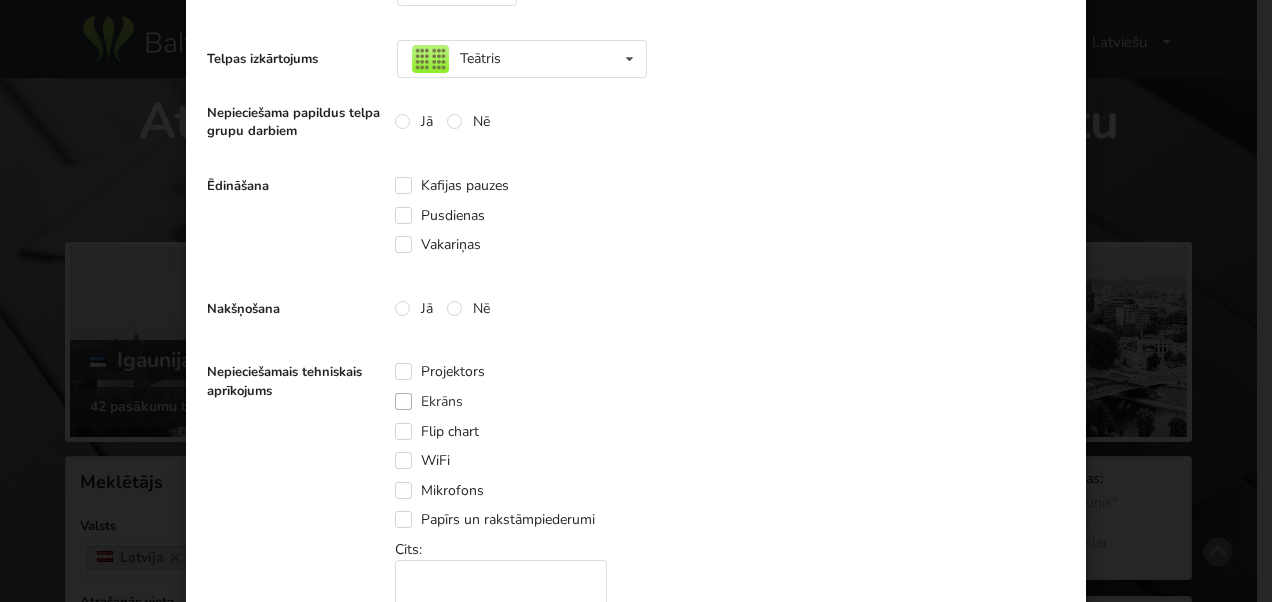 click on "Ekrāns" at bounding box center (429, 401) 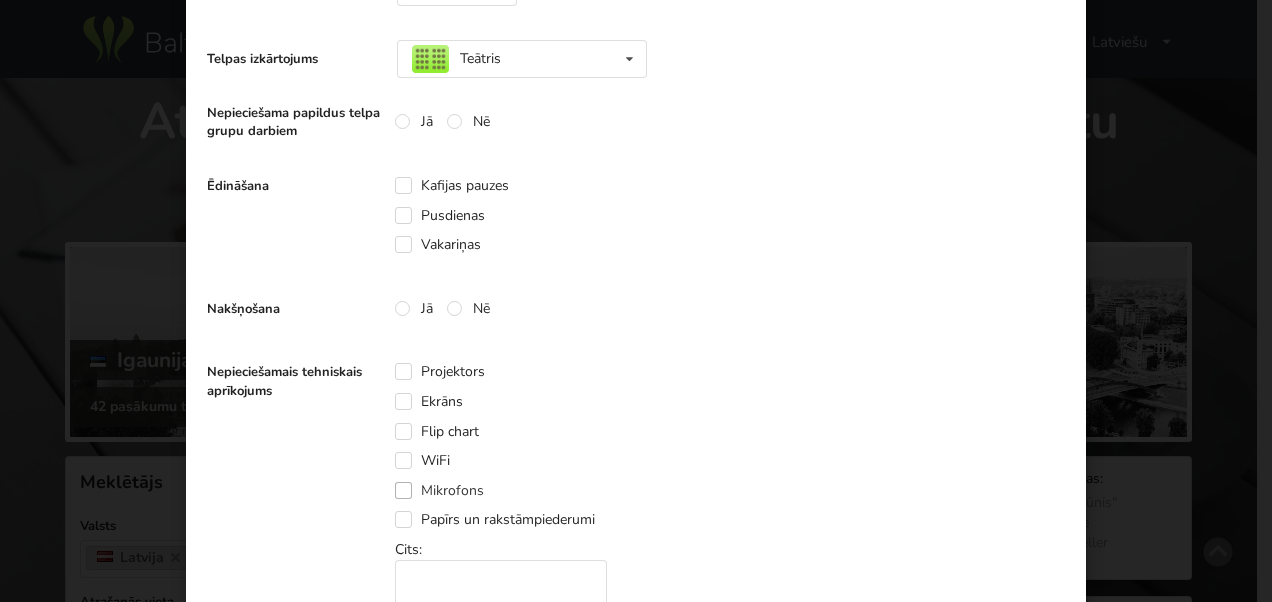 click on "Mikrofons" at bounding box center (439, 490) 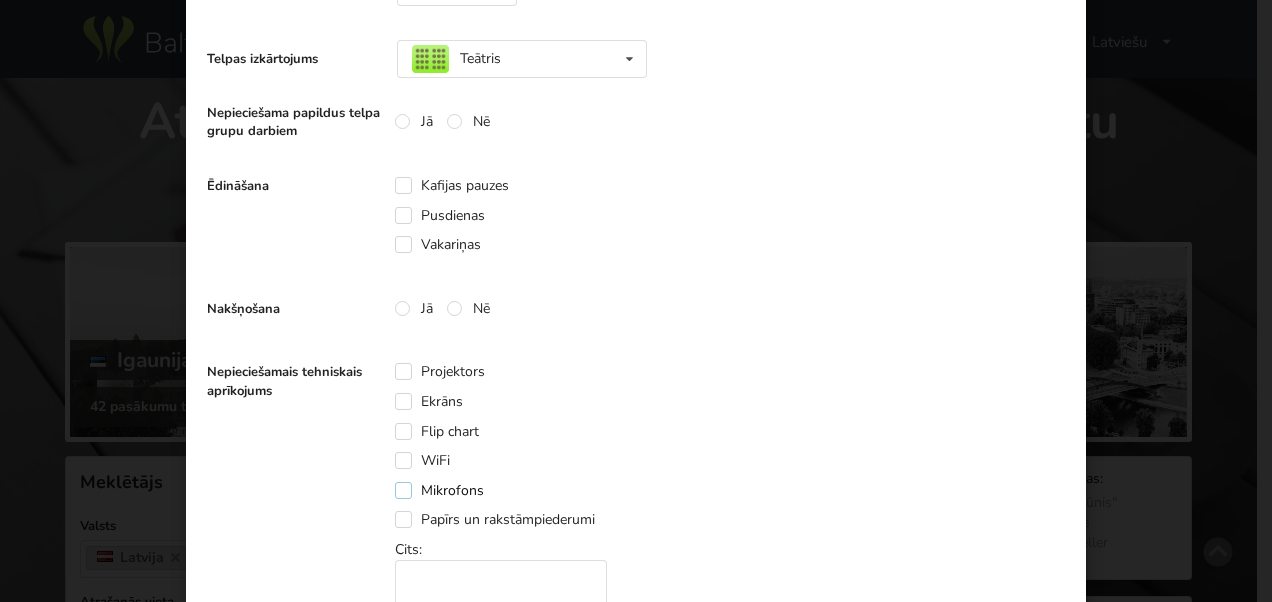 scroll, scrollTop: 1200, scrollLeft: 0, axis: vertical 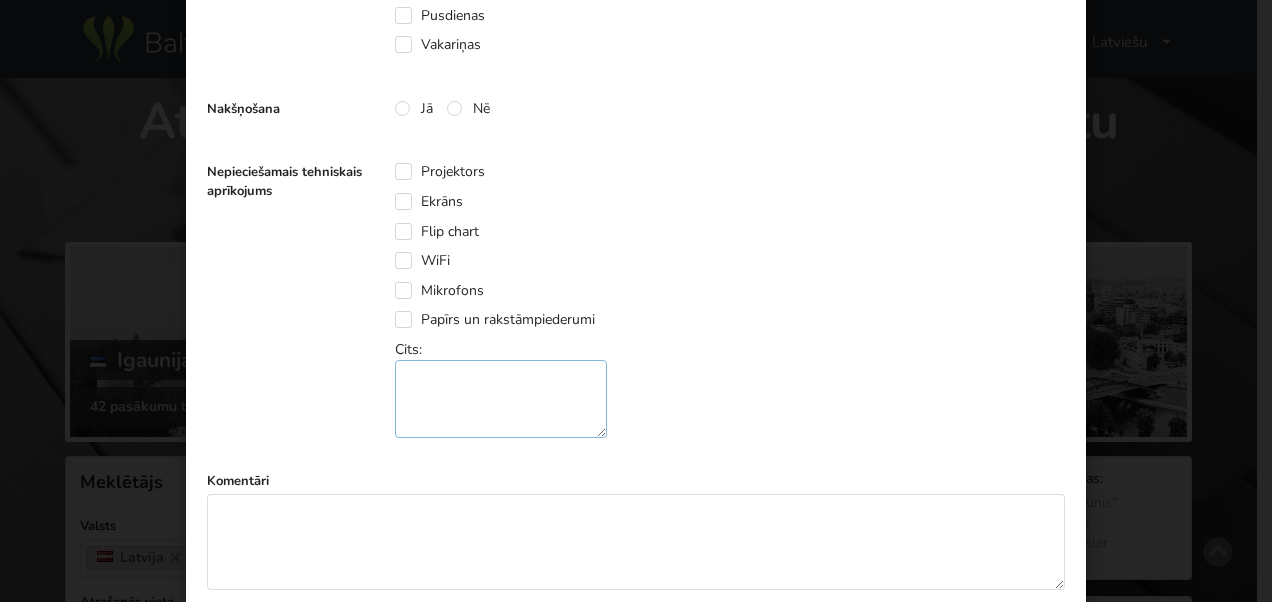 click at bounding box center [501, 399] 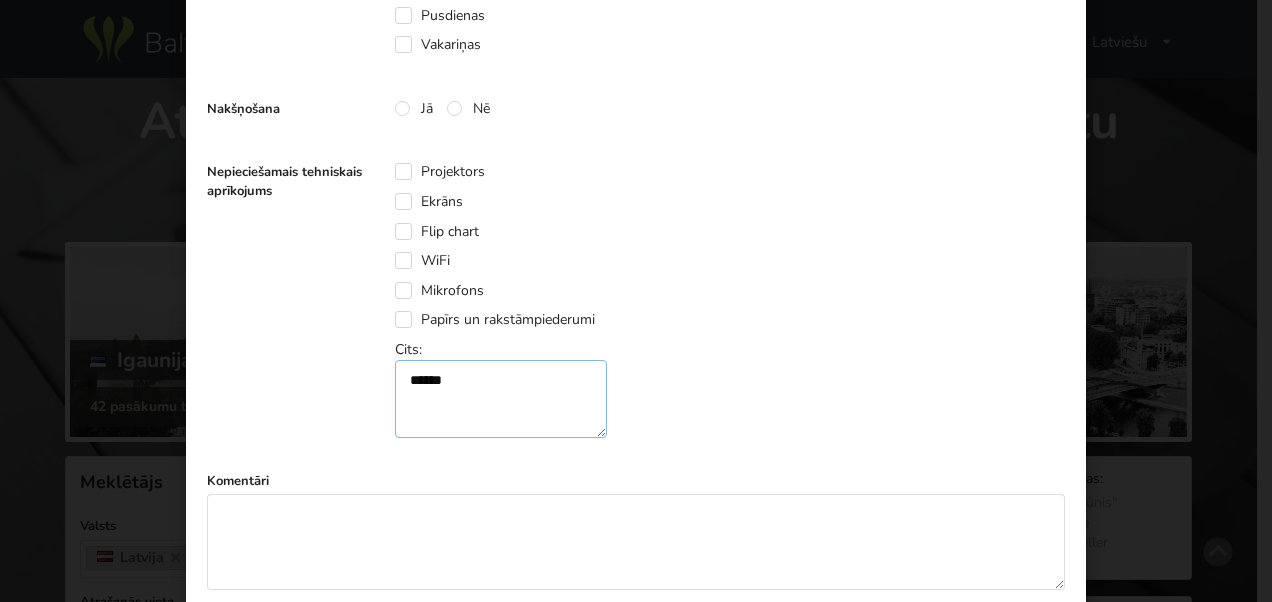 type on "******" 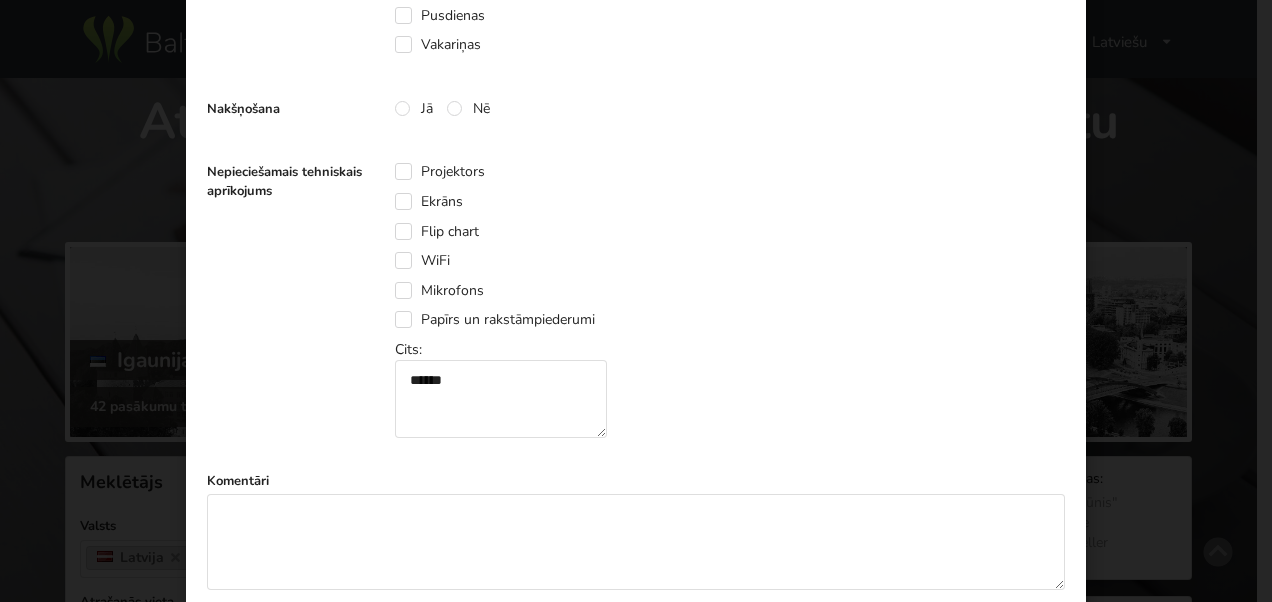 click on "Nepieciešamais tehniskais aprīkojums
Projektors
[GEOGRAPHIC_DATA]
Flip chart
WiFi
Mikrofons ******" at bounding box center (636, 299) 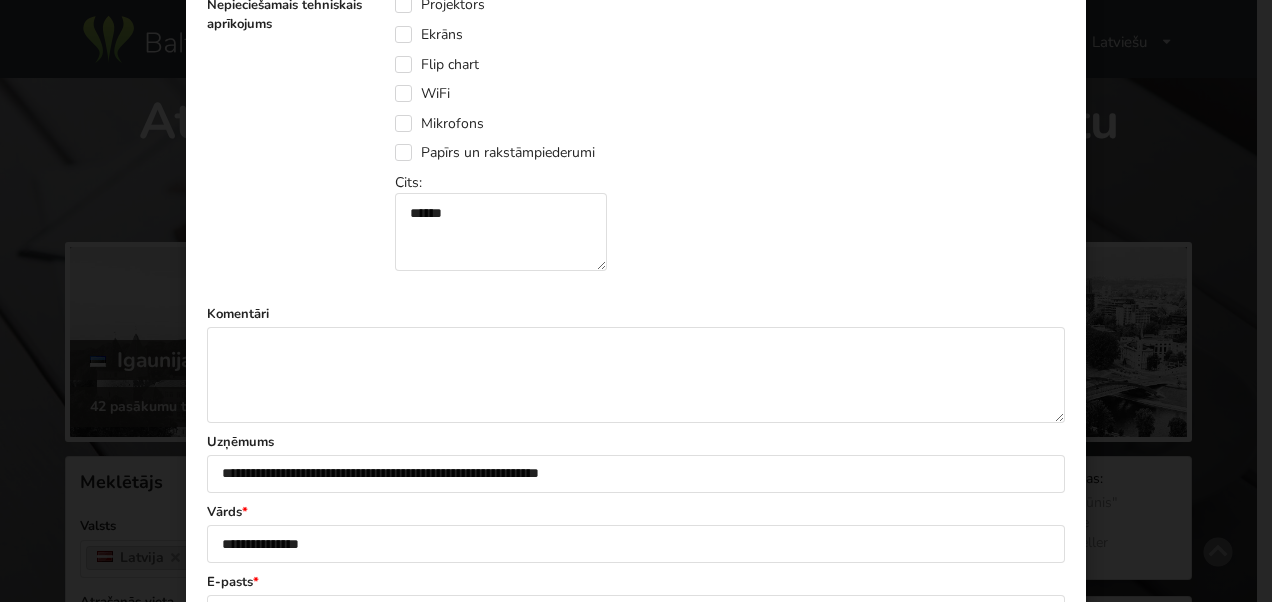 scroll, scrollTop: 1600, scrollLeft: 0, axis: vertical 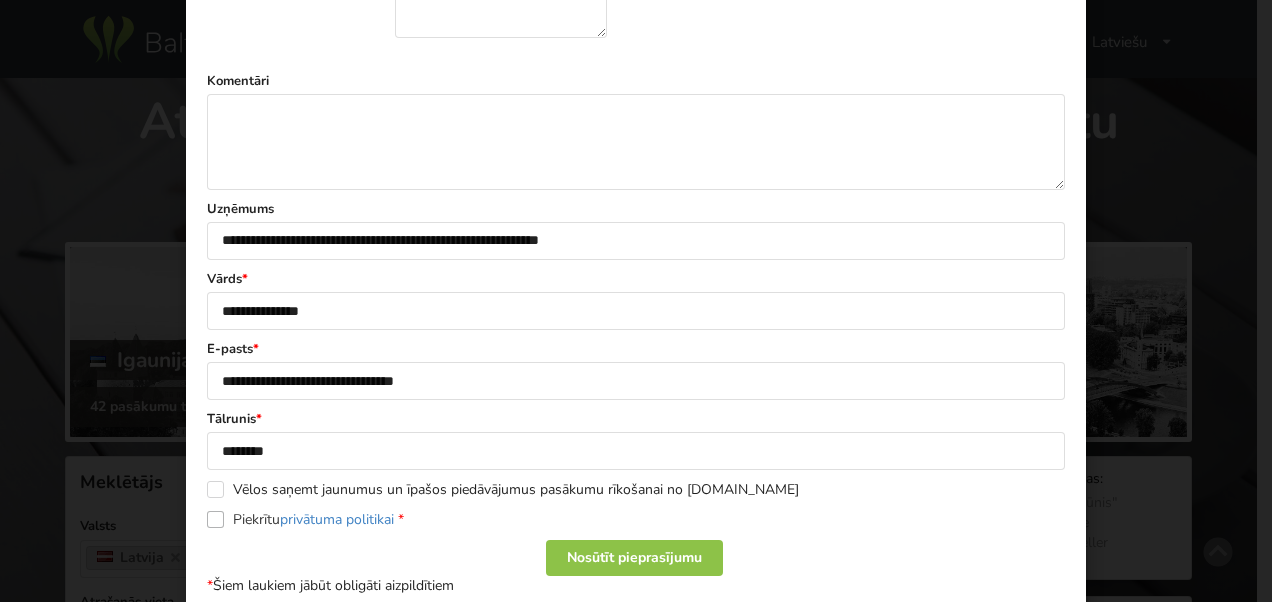 click on "Piekrītu  privātuma politikai   *" at bounding box center [305, 519] 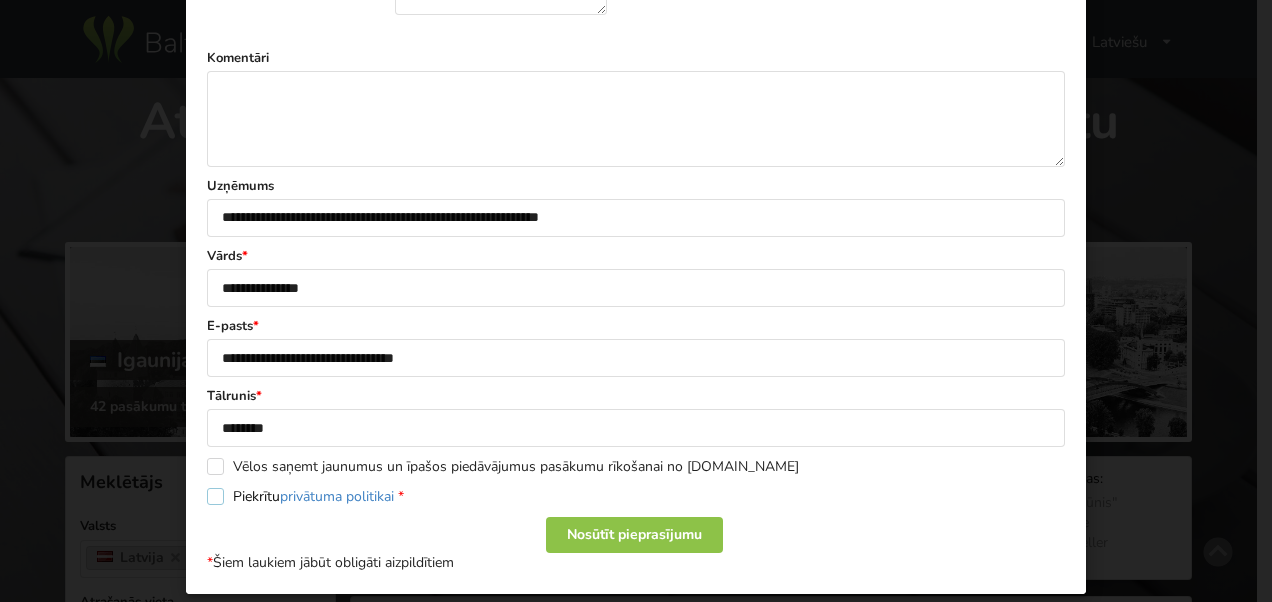 scroll, scrollTop: 1636, scrollLeft: 0, axis: vertical 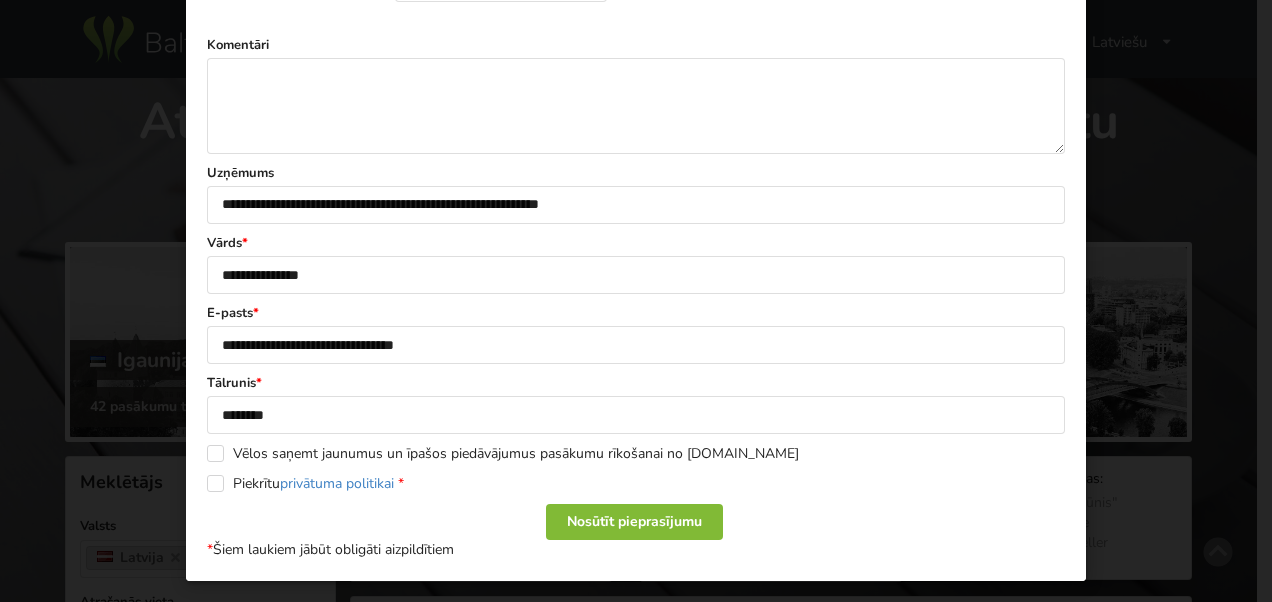 click on "Nosūtīt pieprasījumu" at bounding box center [634, 522] 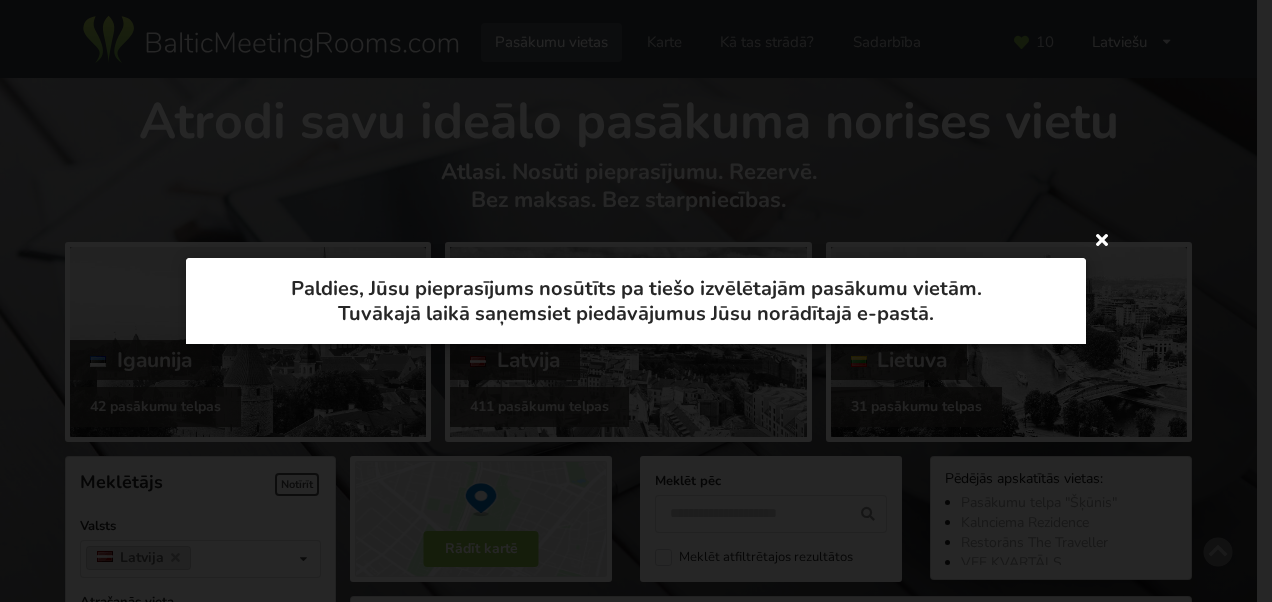click at bounding box center [1102, 239] 